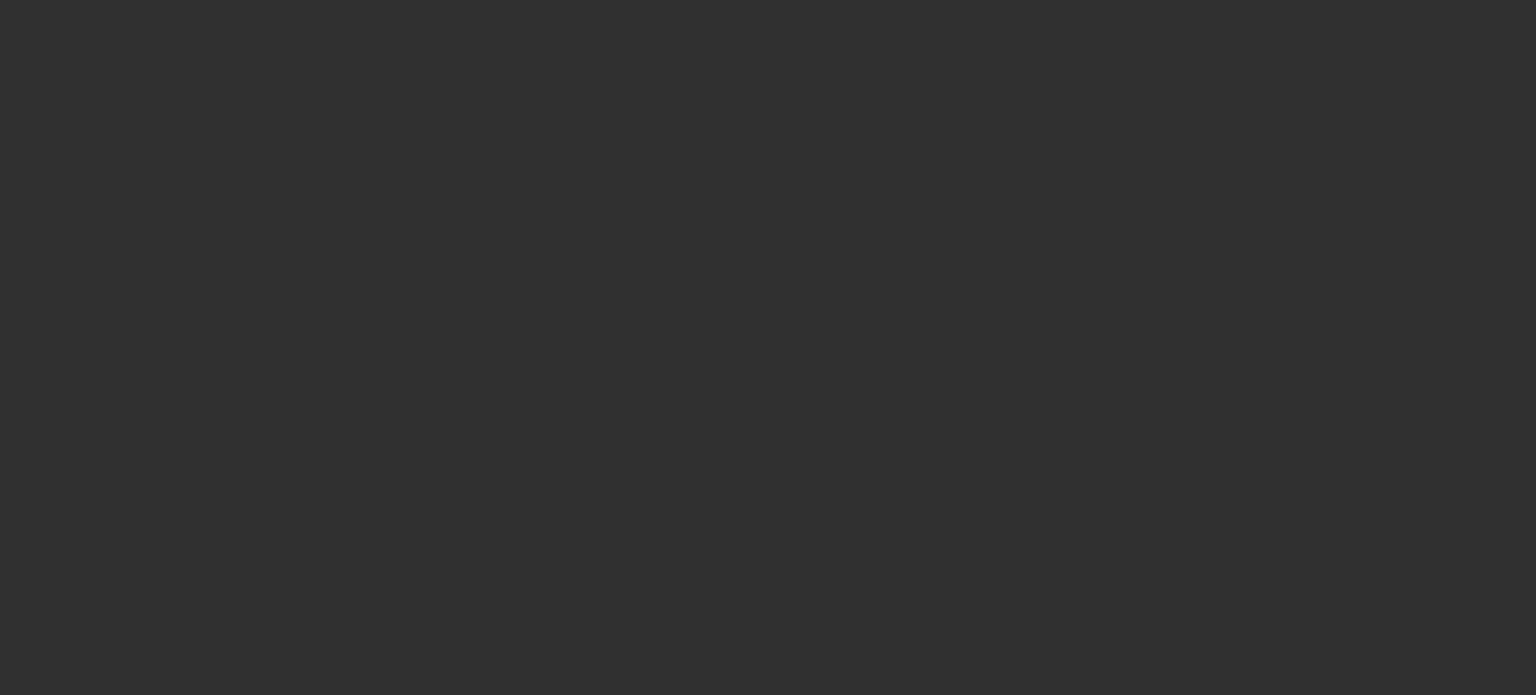 scroll, scrollTop: 0, scrollLeft: 0, axis: both 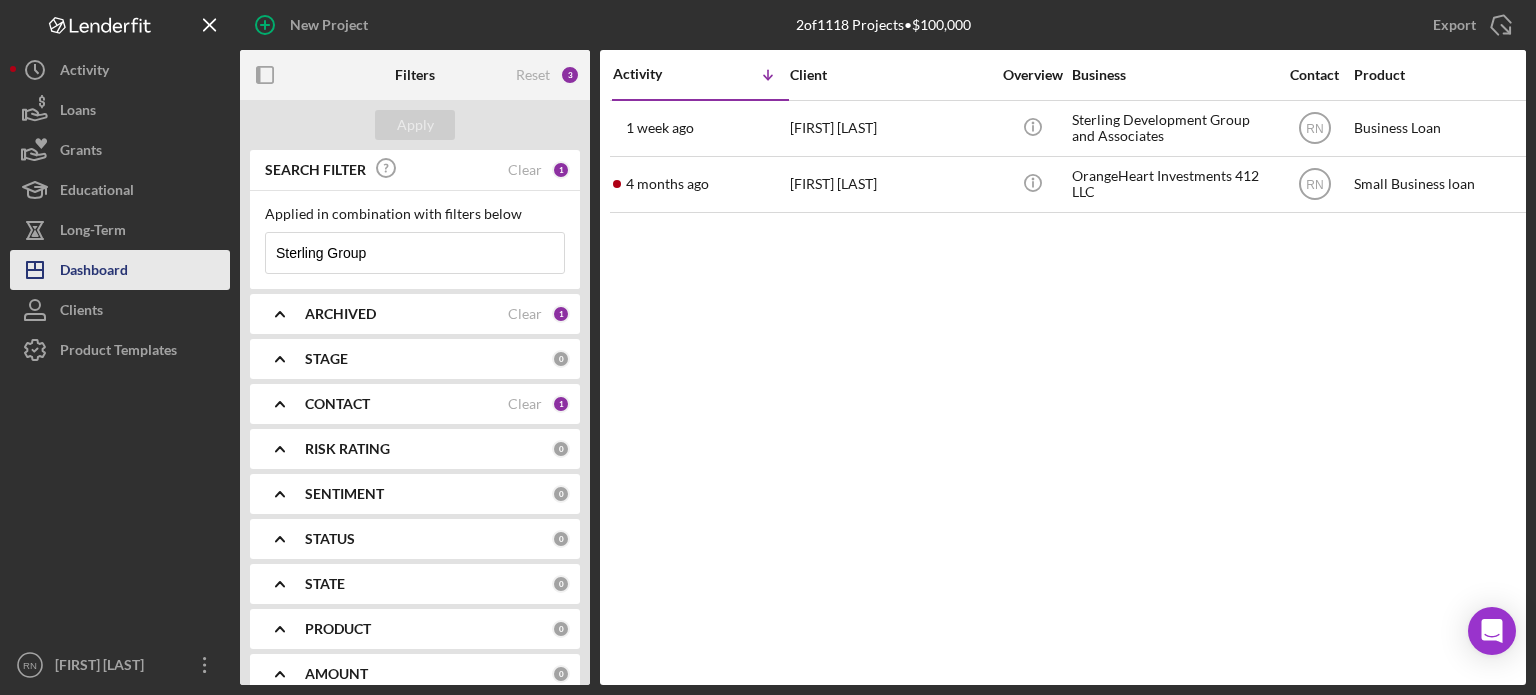 click on "Dashboard" at bounding box center (94, 272) 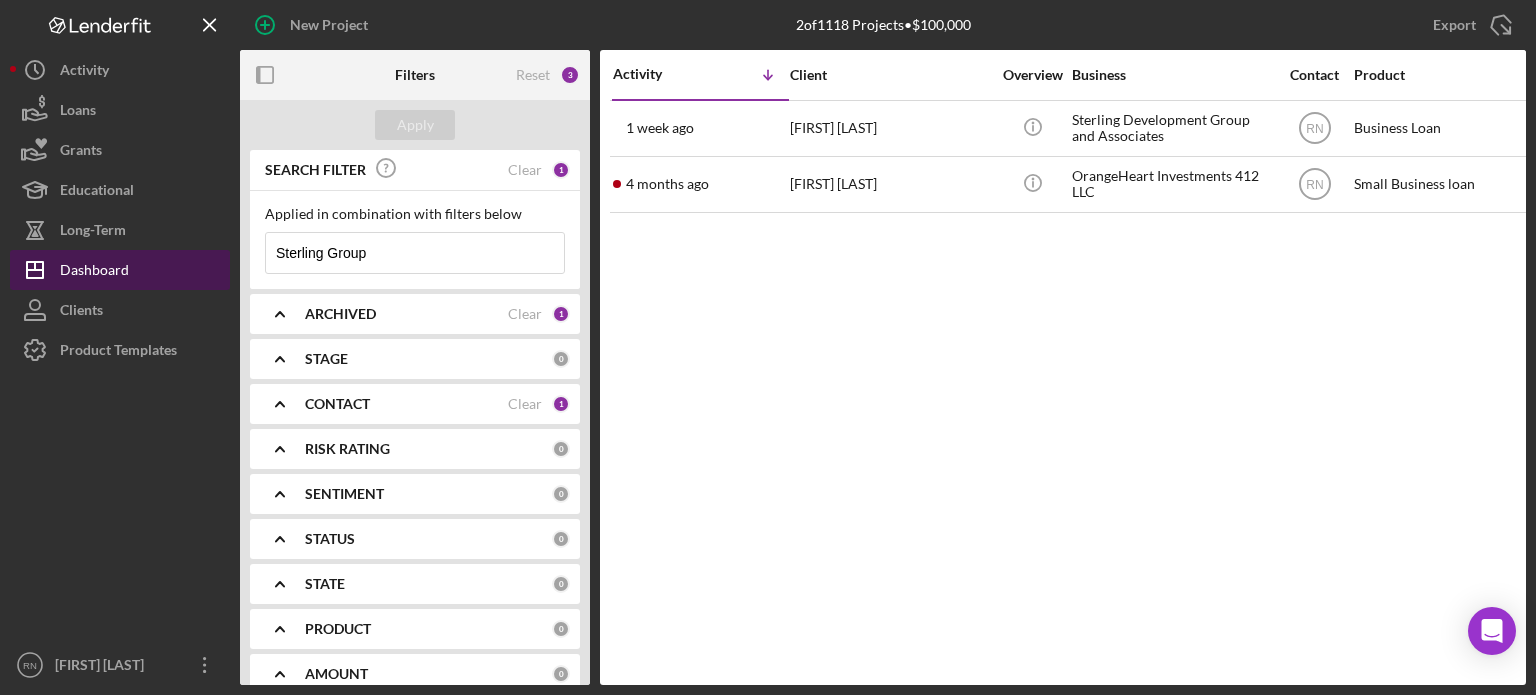 click on "Dashboard" at bounding box center [94, 272] 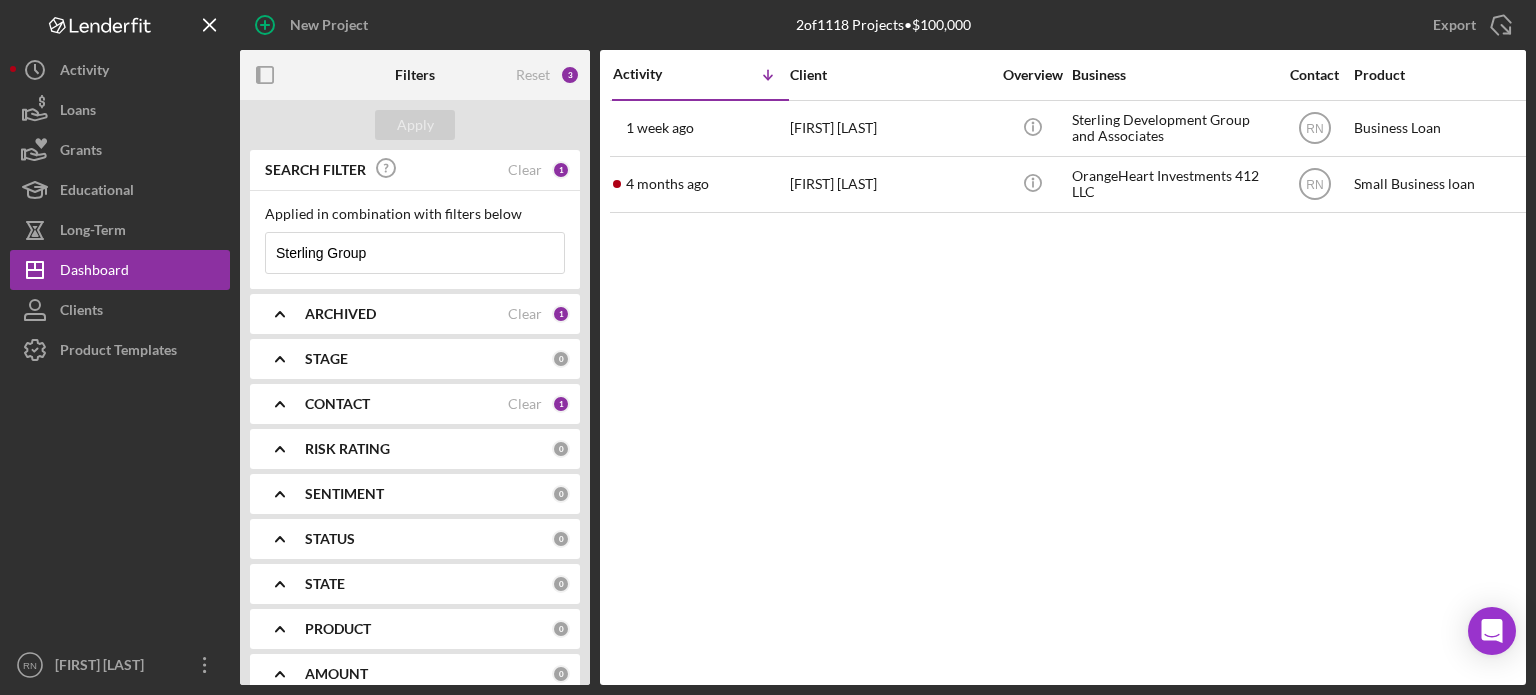 click on "Sterling Group" at bounding box center [415, 253] 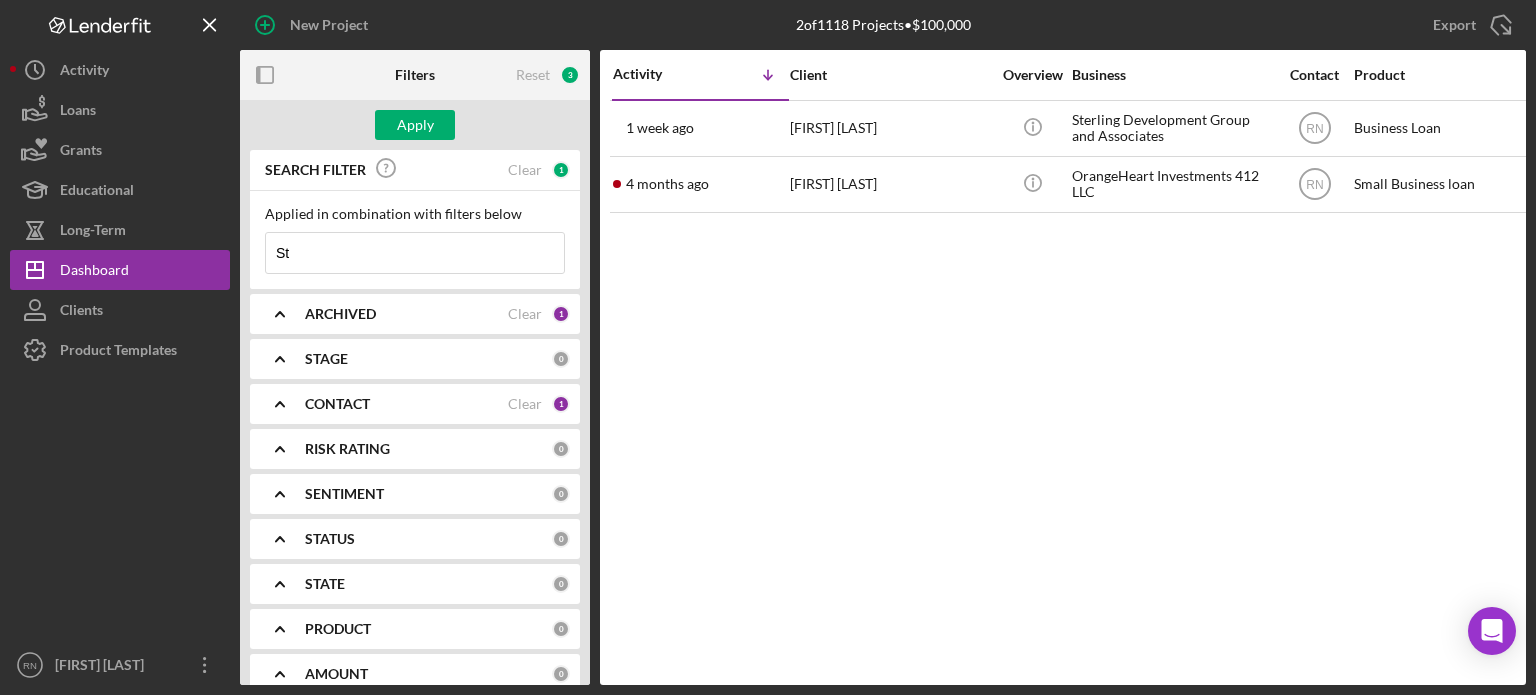 type on "S" 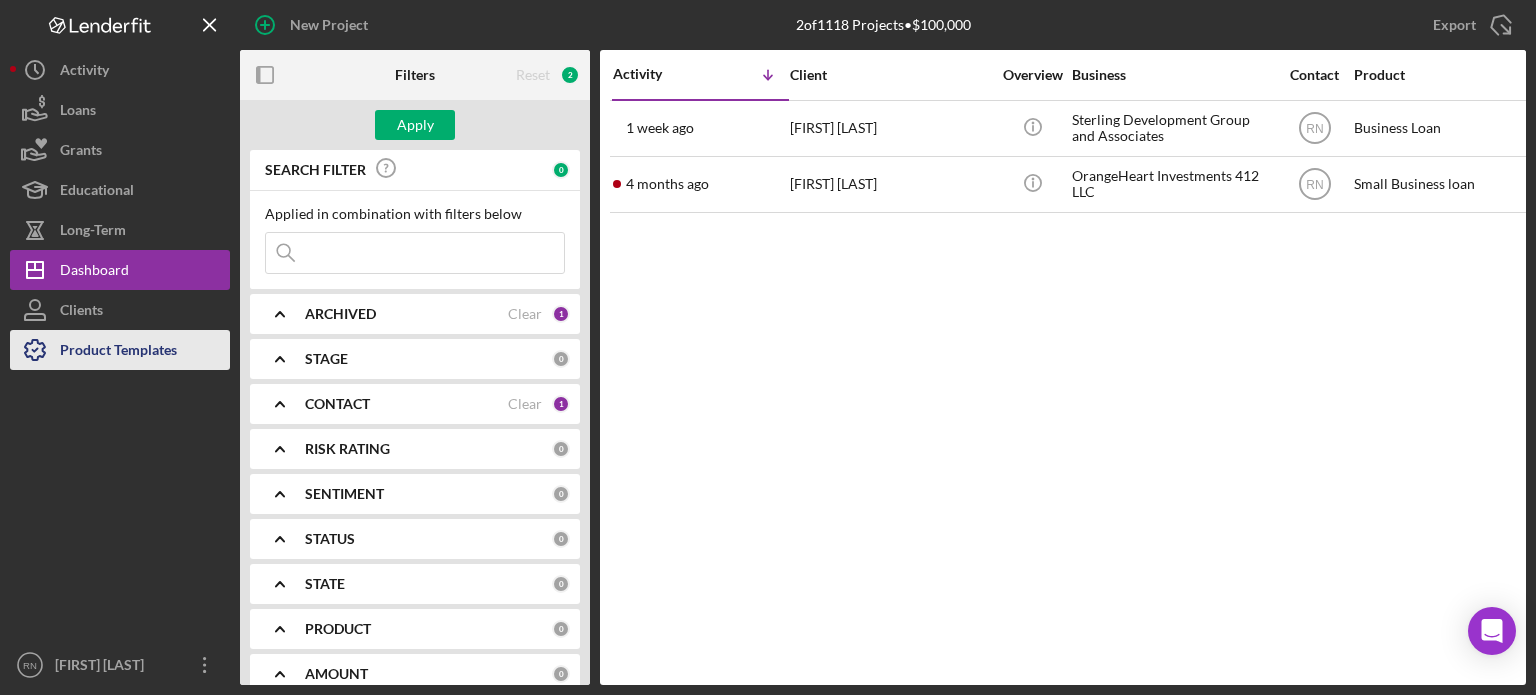 type 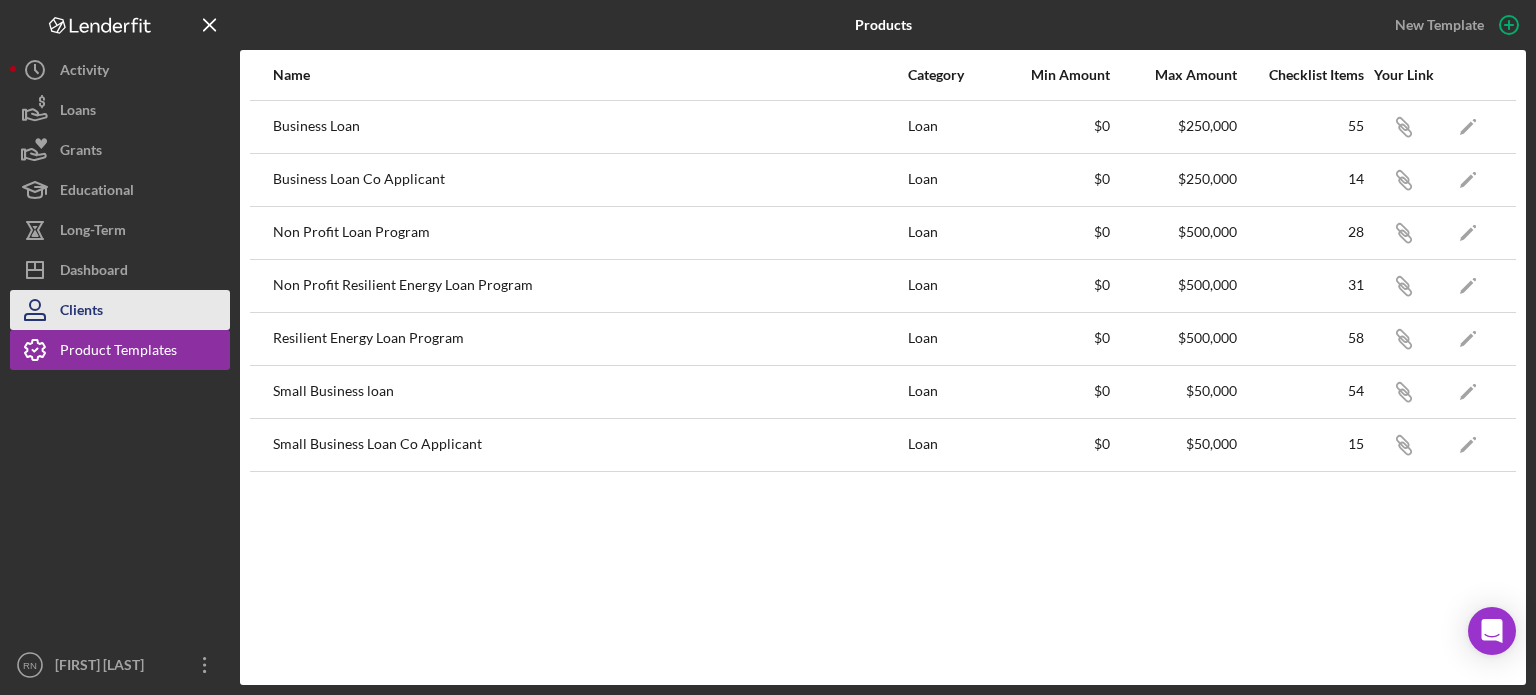 click on "Clients" at bounding box center [81, 312] 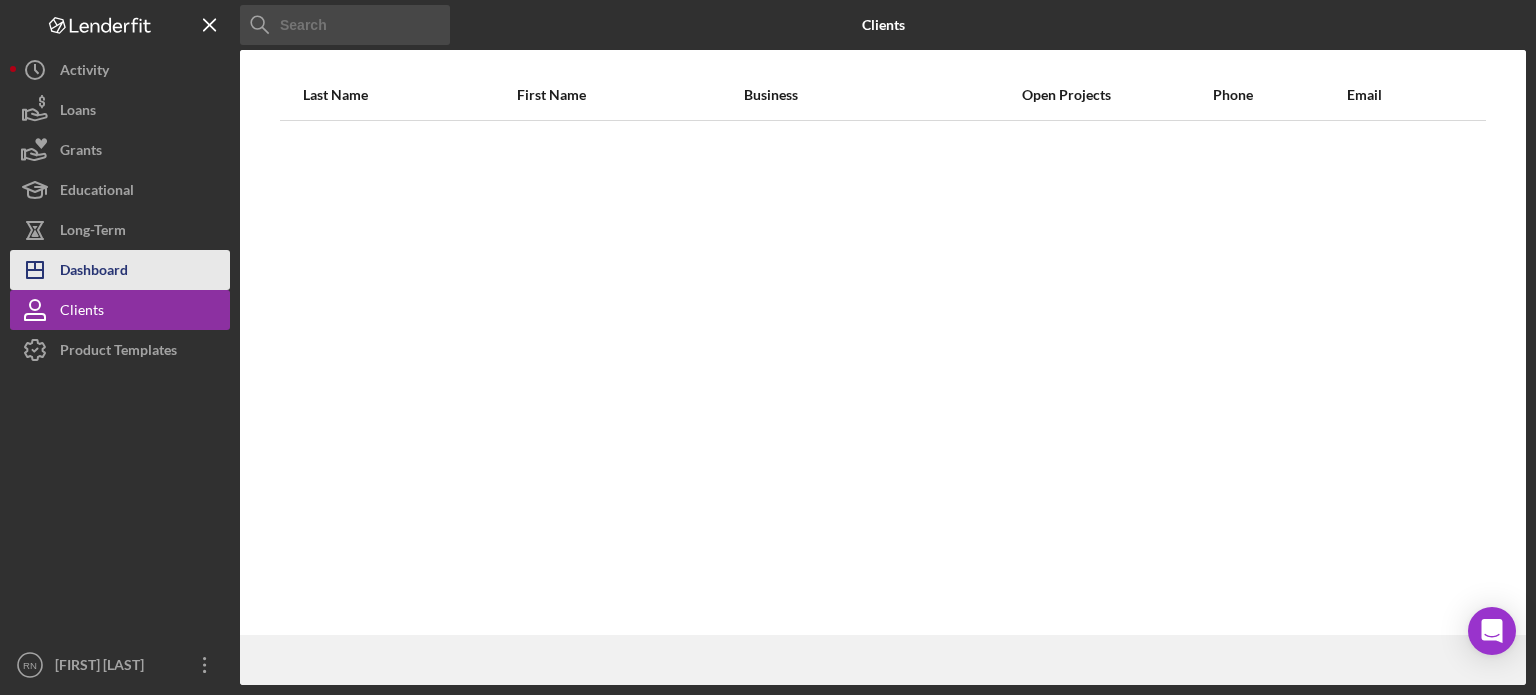 click on "Dashboard" at bounding box center [94, 272] 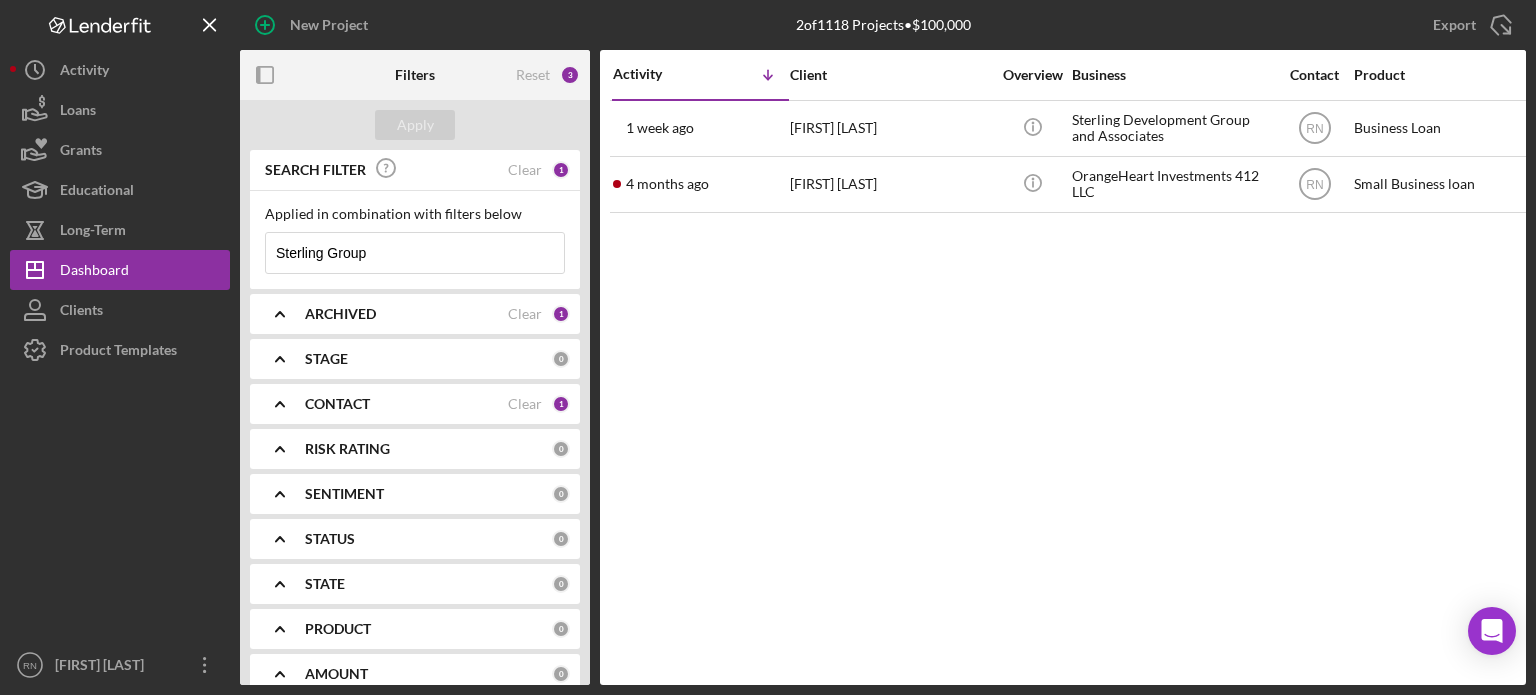 click on "Sterling Group" at bounding box center (415, 253) 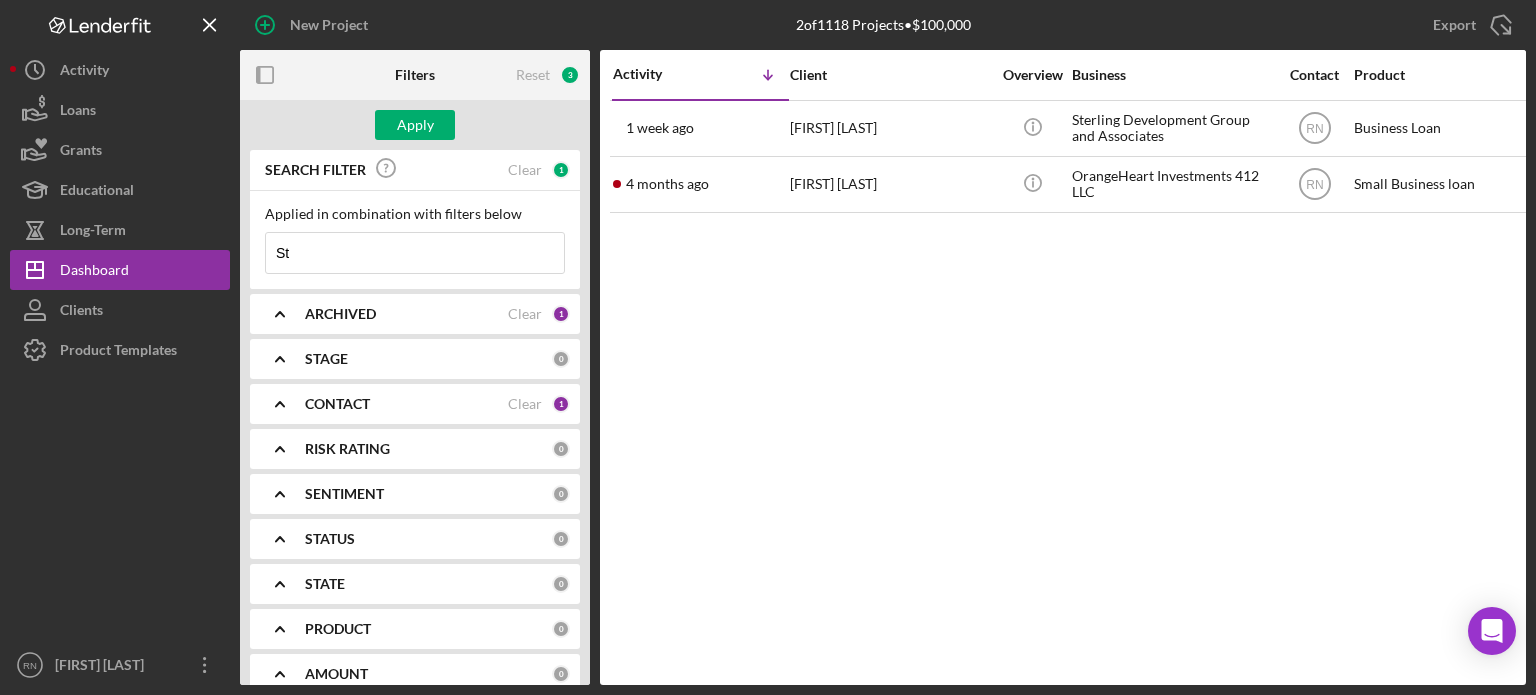 type on "S" 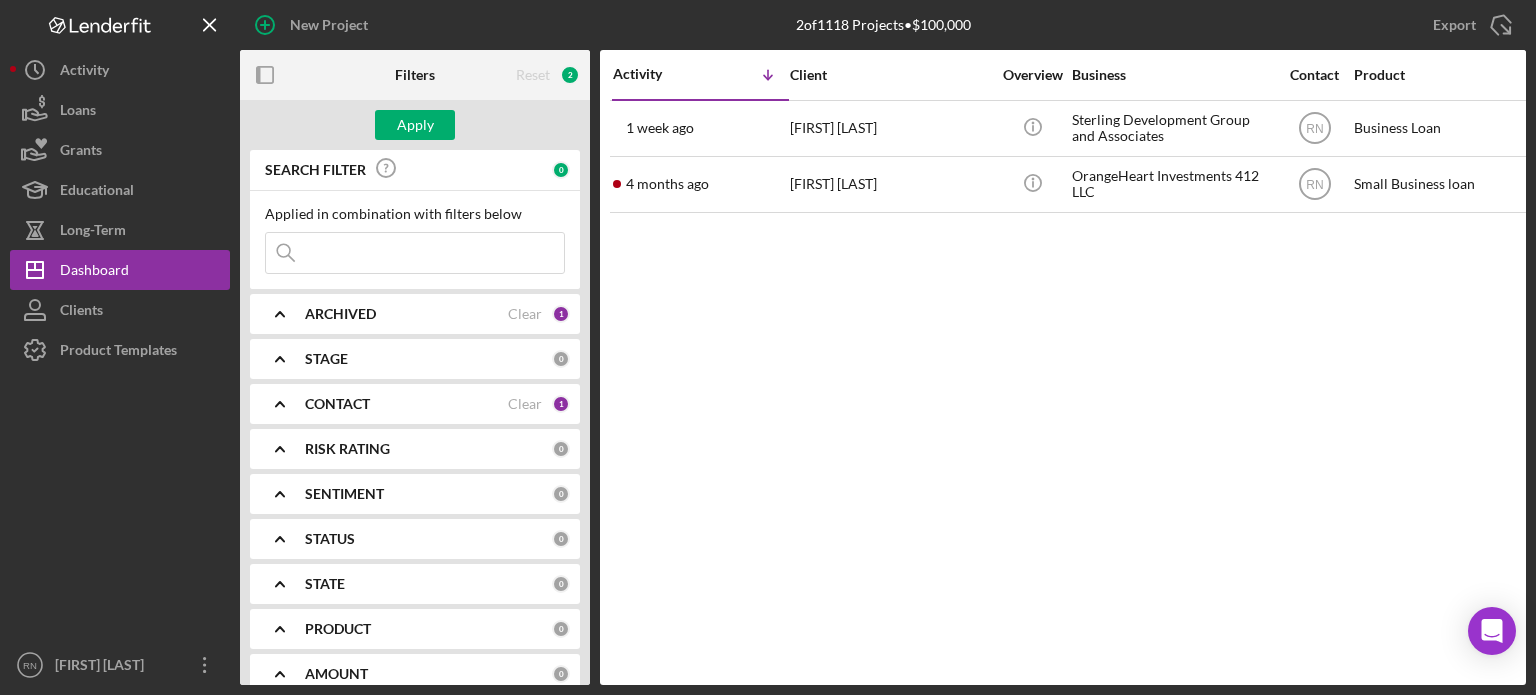 click at bounding box center (415, 253) 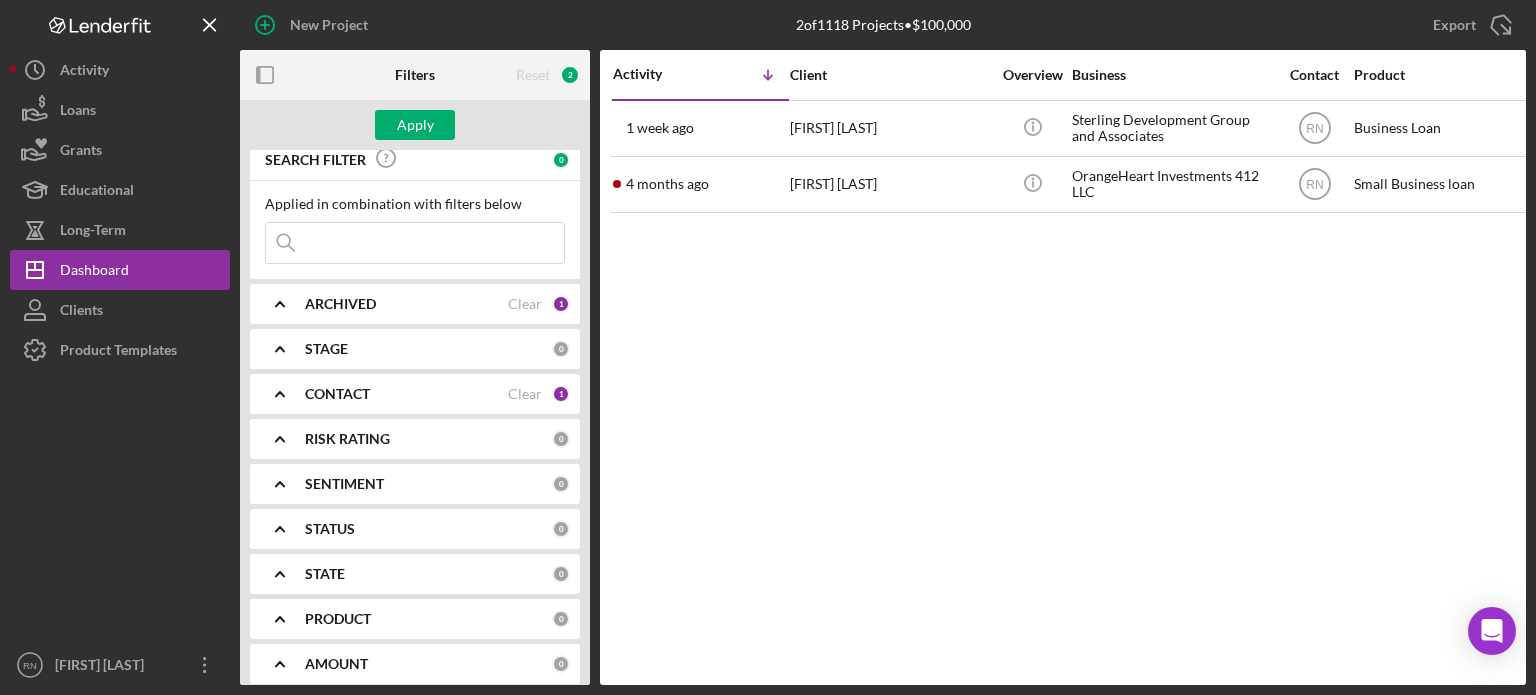 scroll, scrollTop: 0, scrollLeft: 0, axis: both 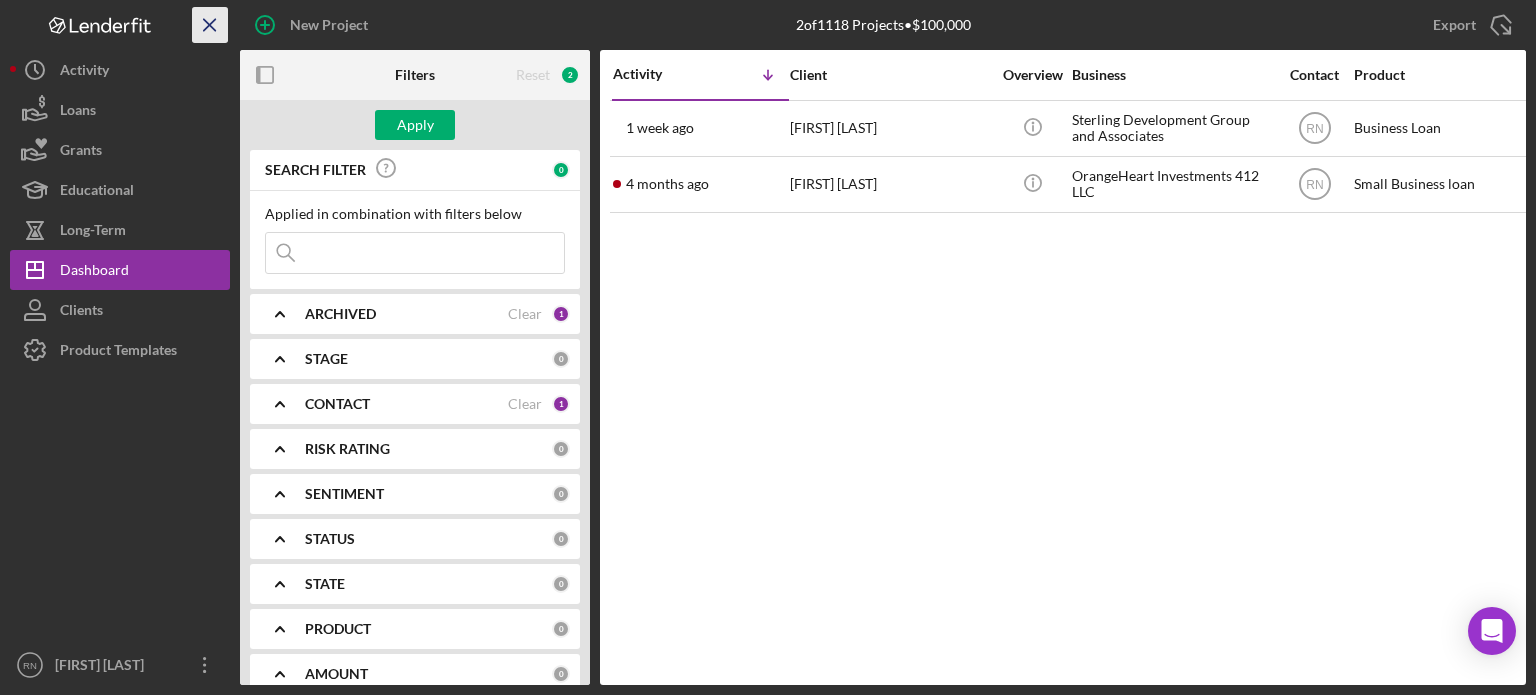 click 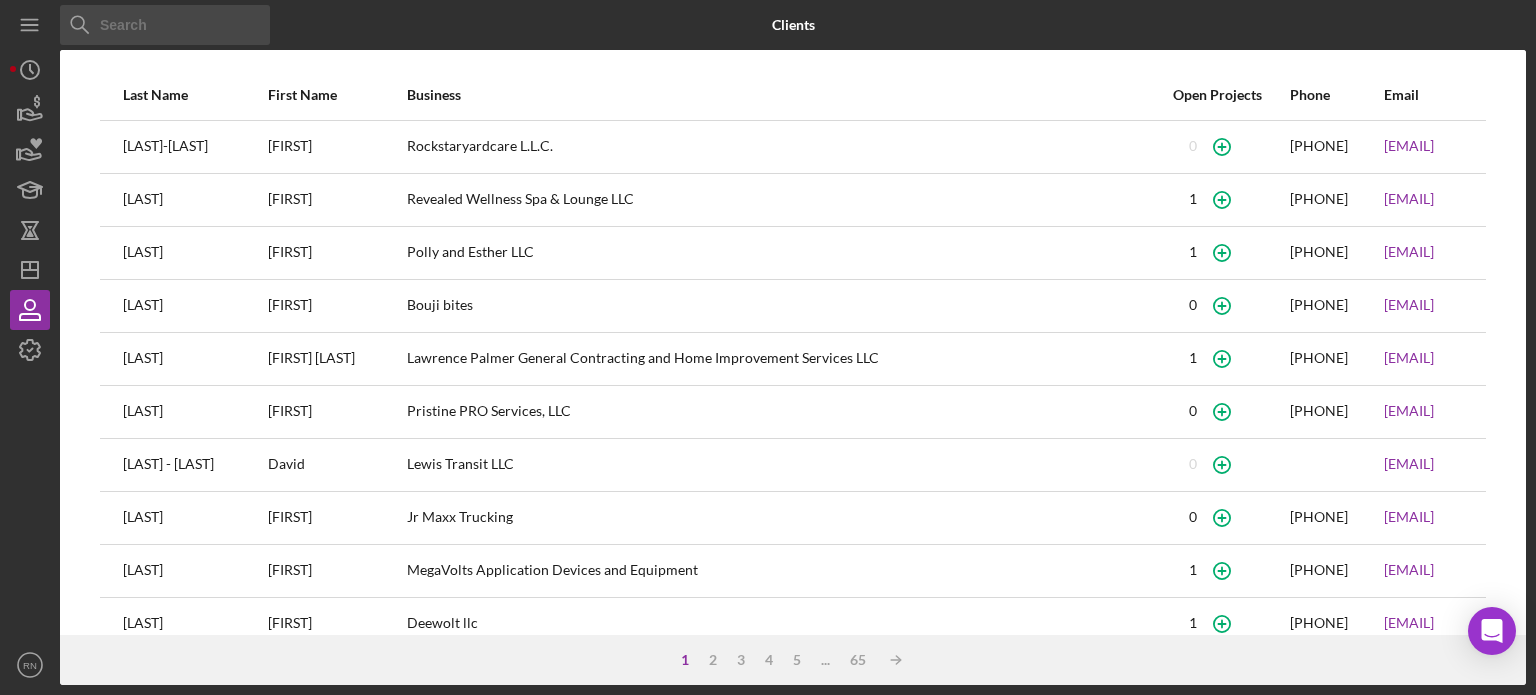 click on "1" at bounding box center (685, 660) 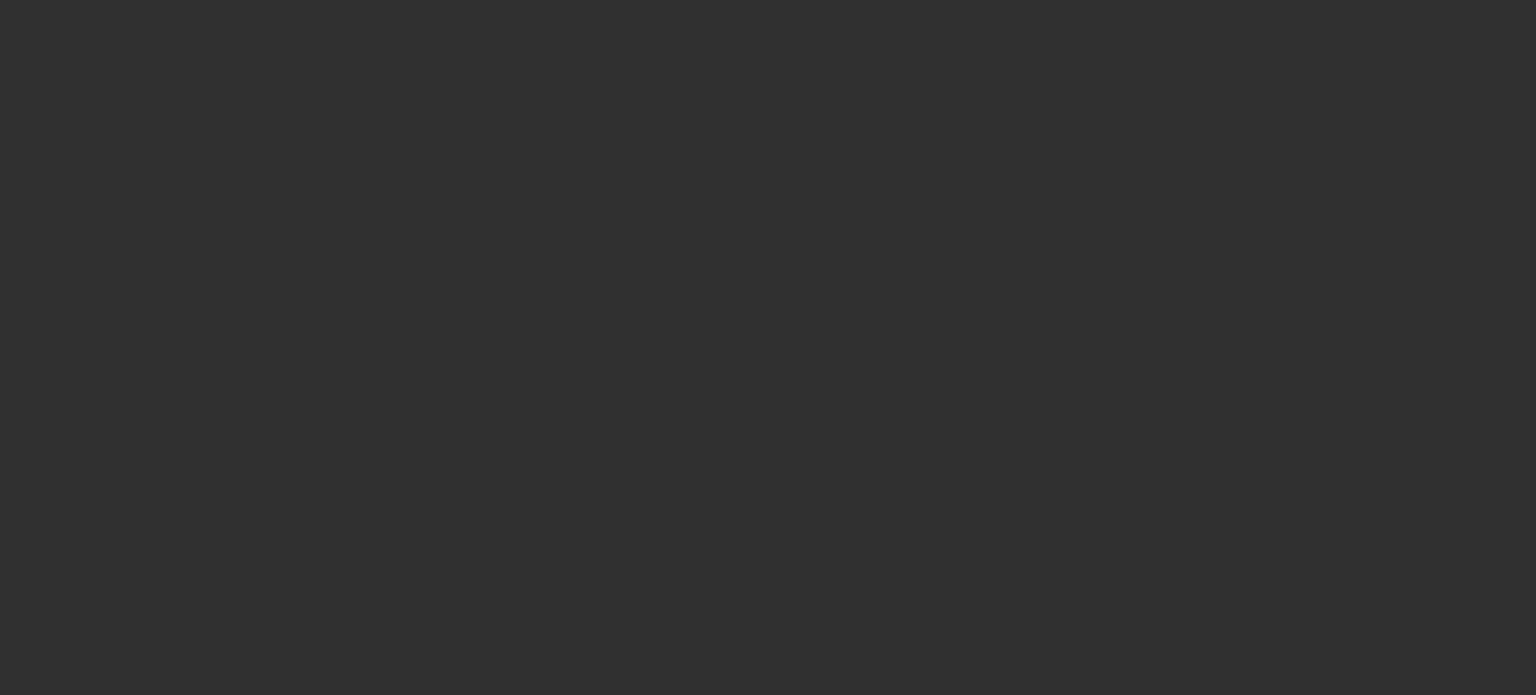 scroll, scrollTop: 0, scrollLeft: 0, axis: both 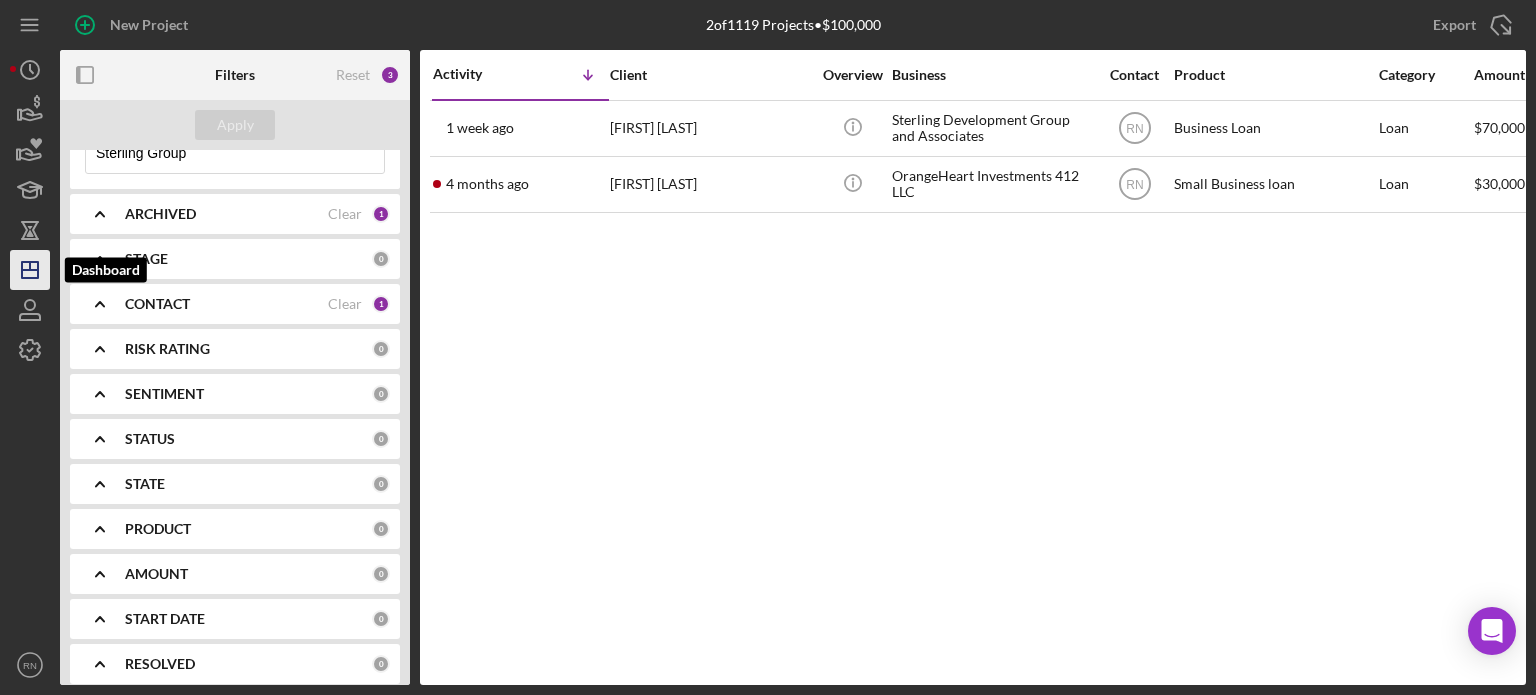 click 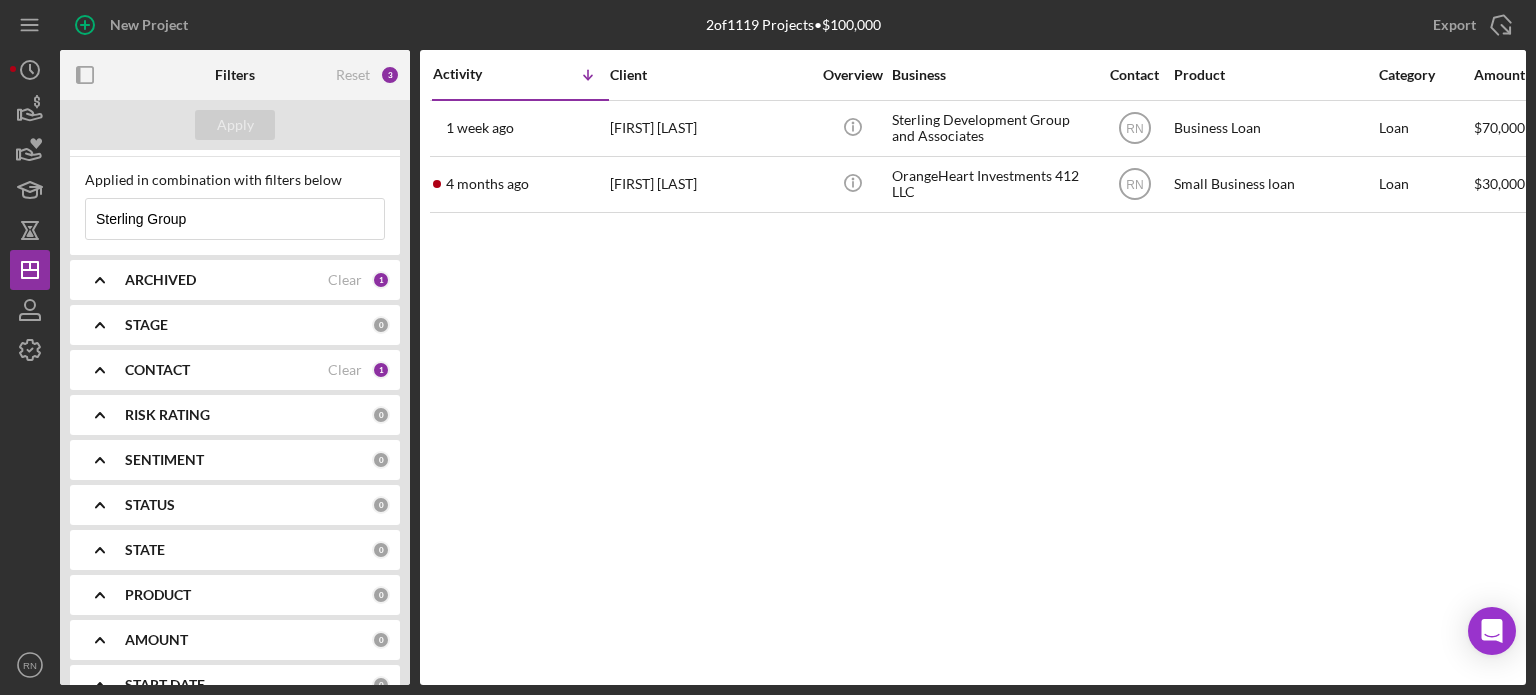 scroll, scrollTop: 0, scrollLeft: 0, axis: both 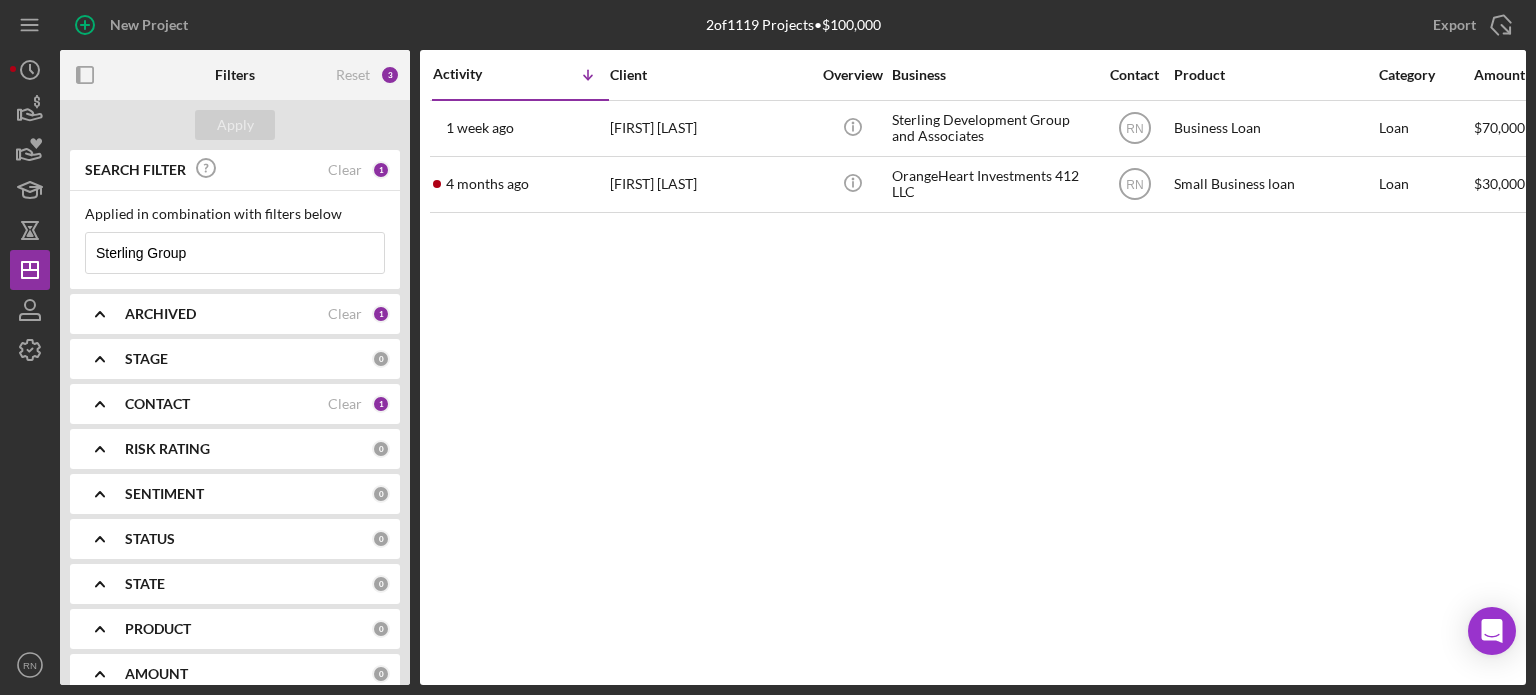 click on "Sterling Group" at bounding box center [235, 253] 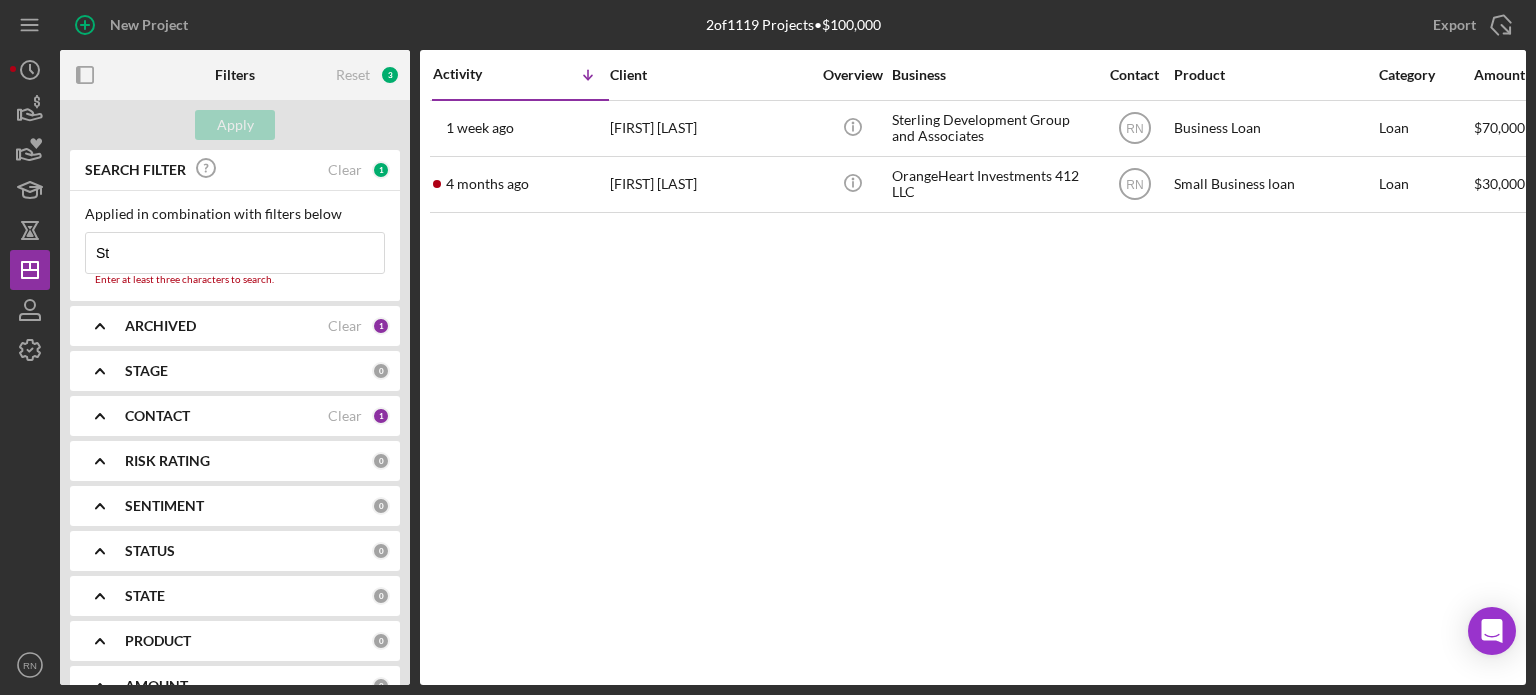 type on "S" 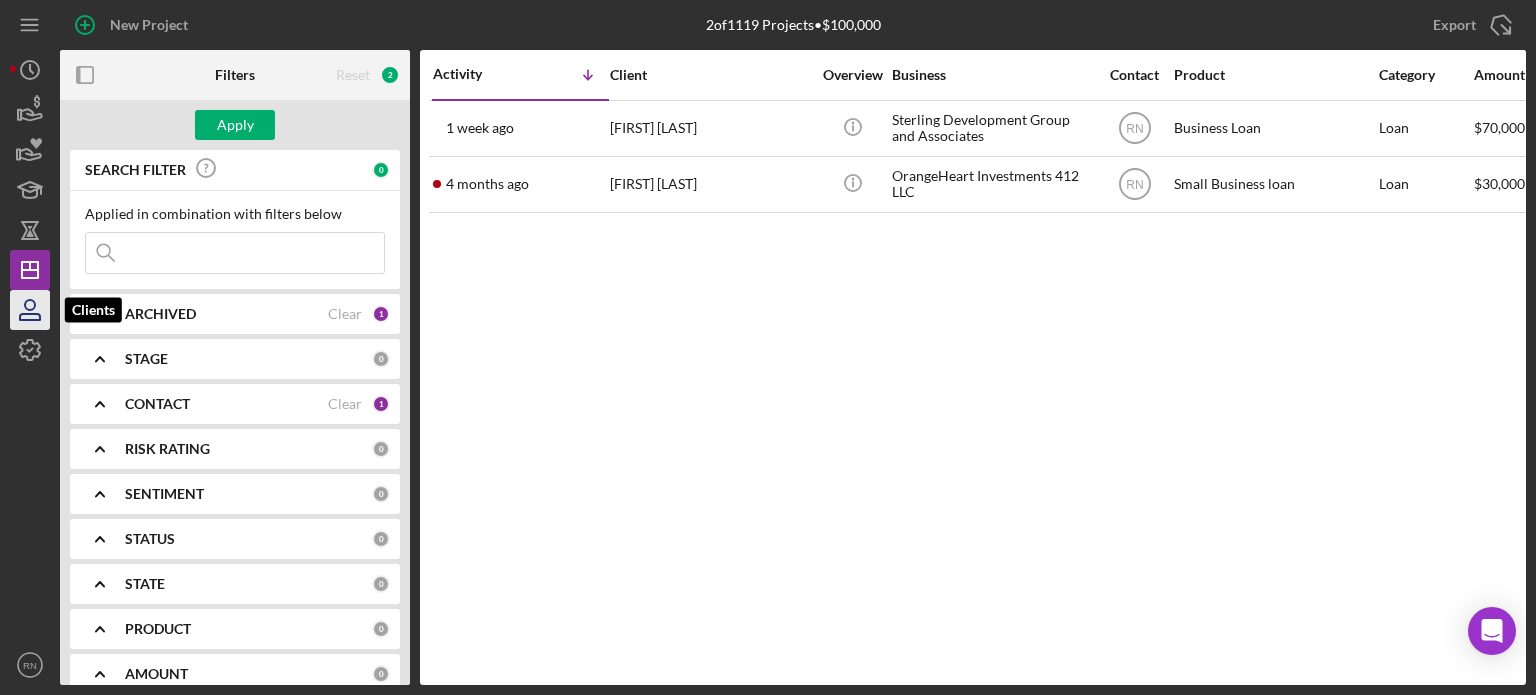 type 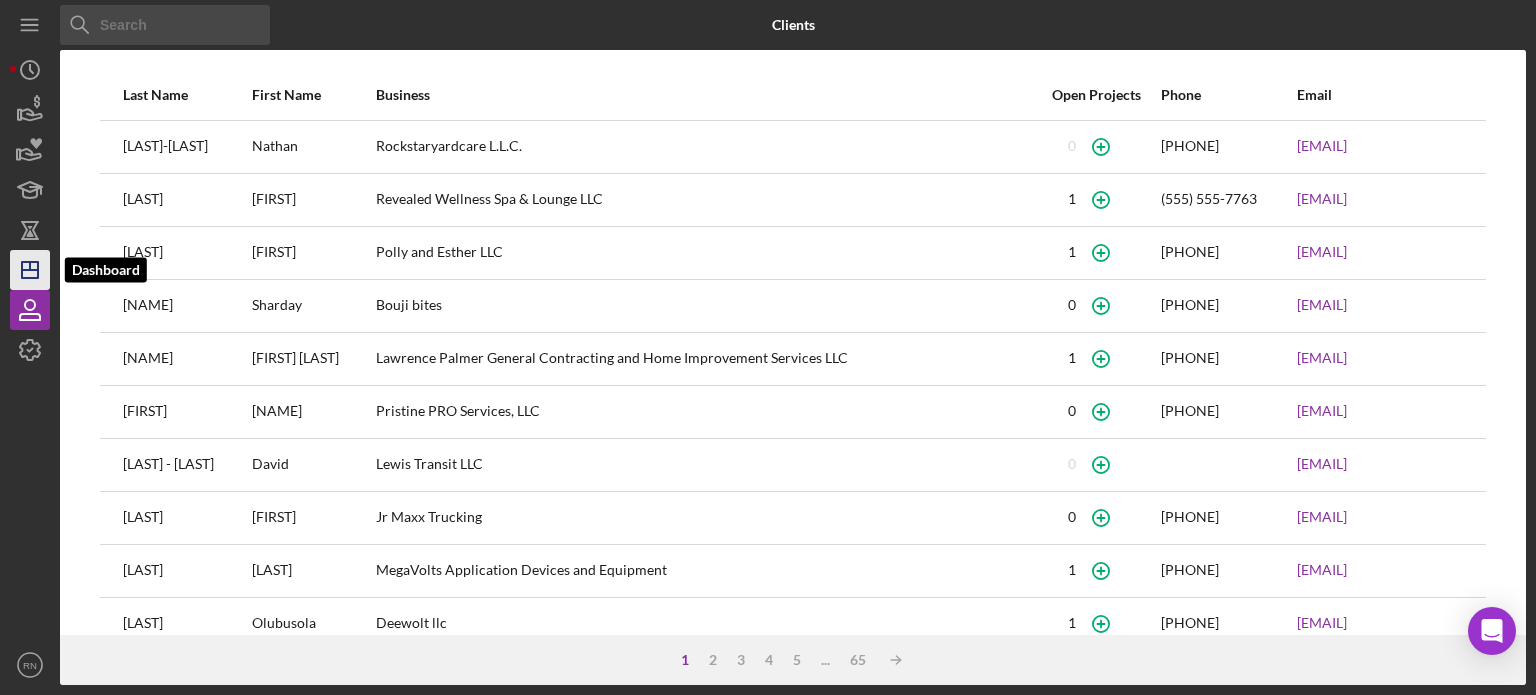 click on "Icon/Dashboard" 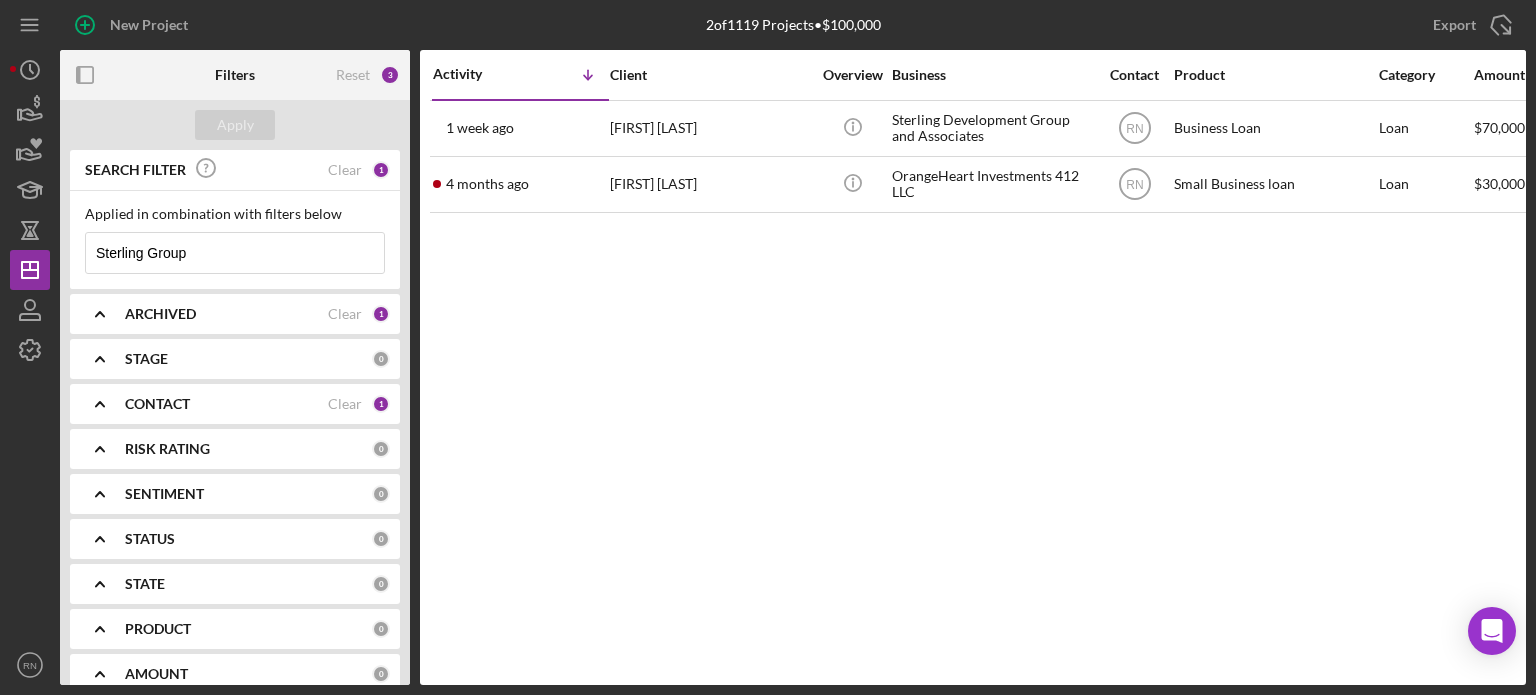 click on "Sterling Group" at bounding box center (235, 253) 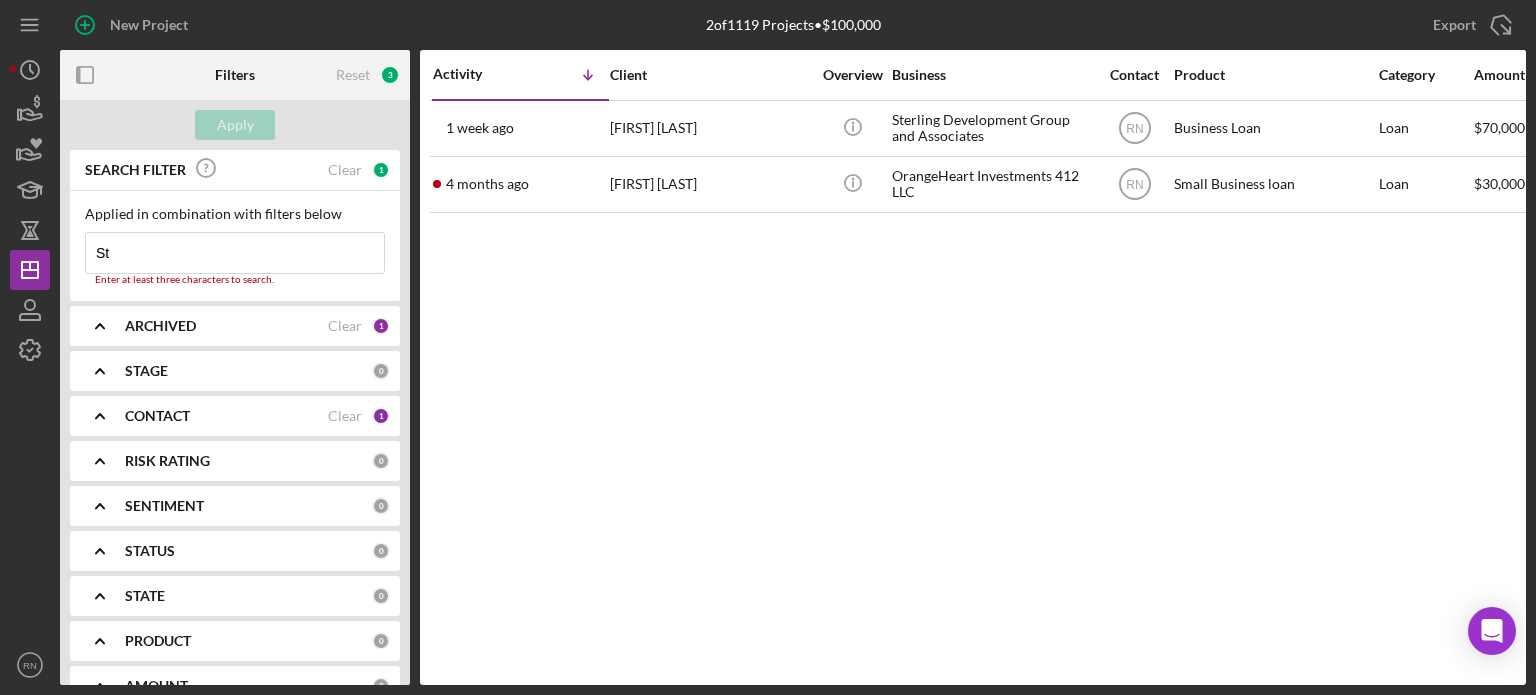 type on "S" 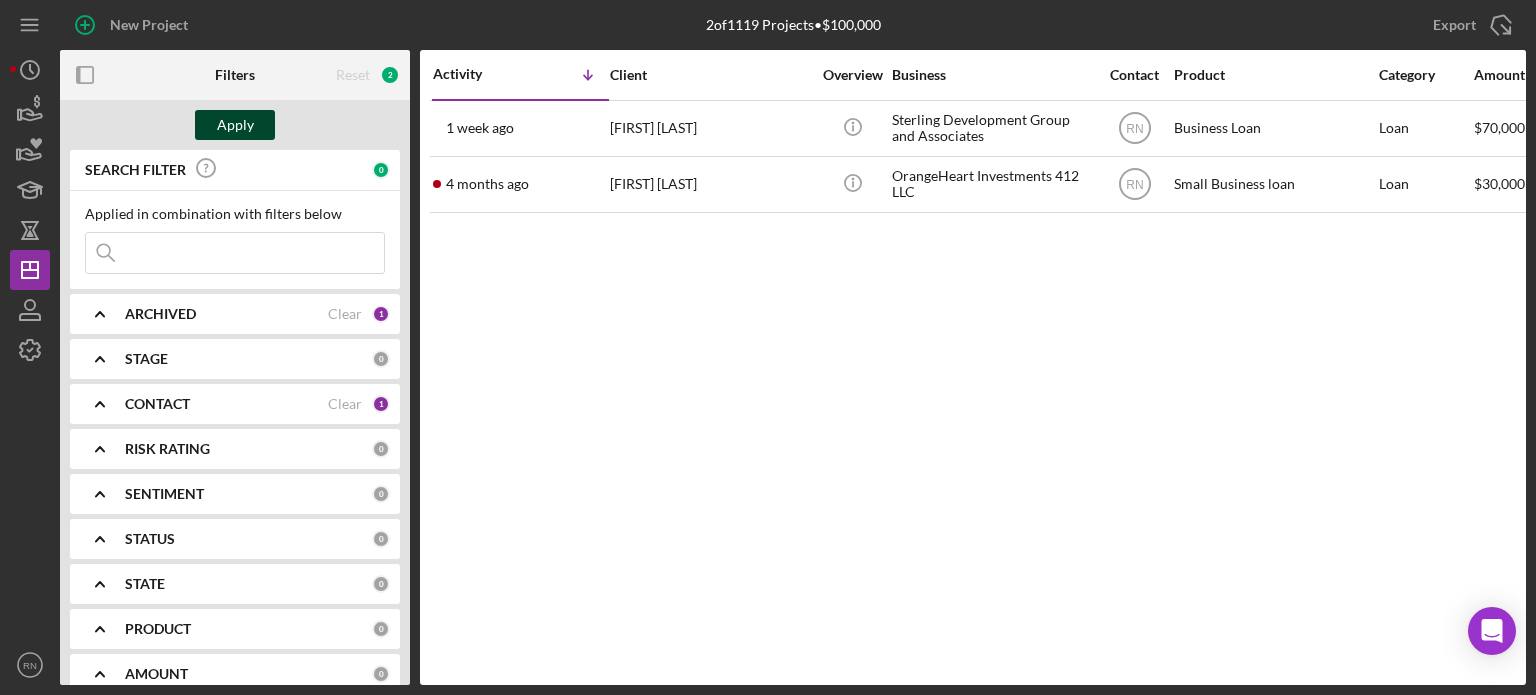 type 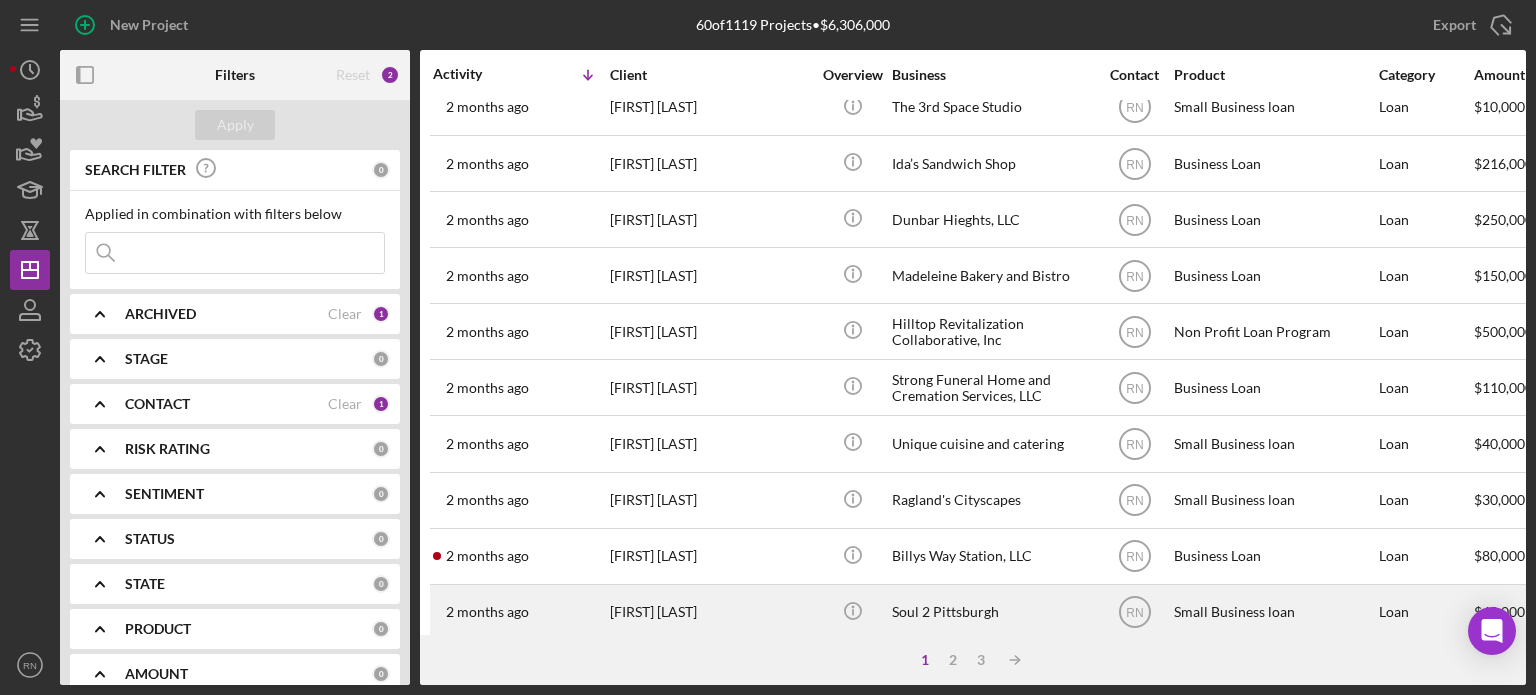 scroll, scrollTop: 892, scrollLeft: 0, axis: vertical 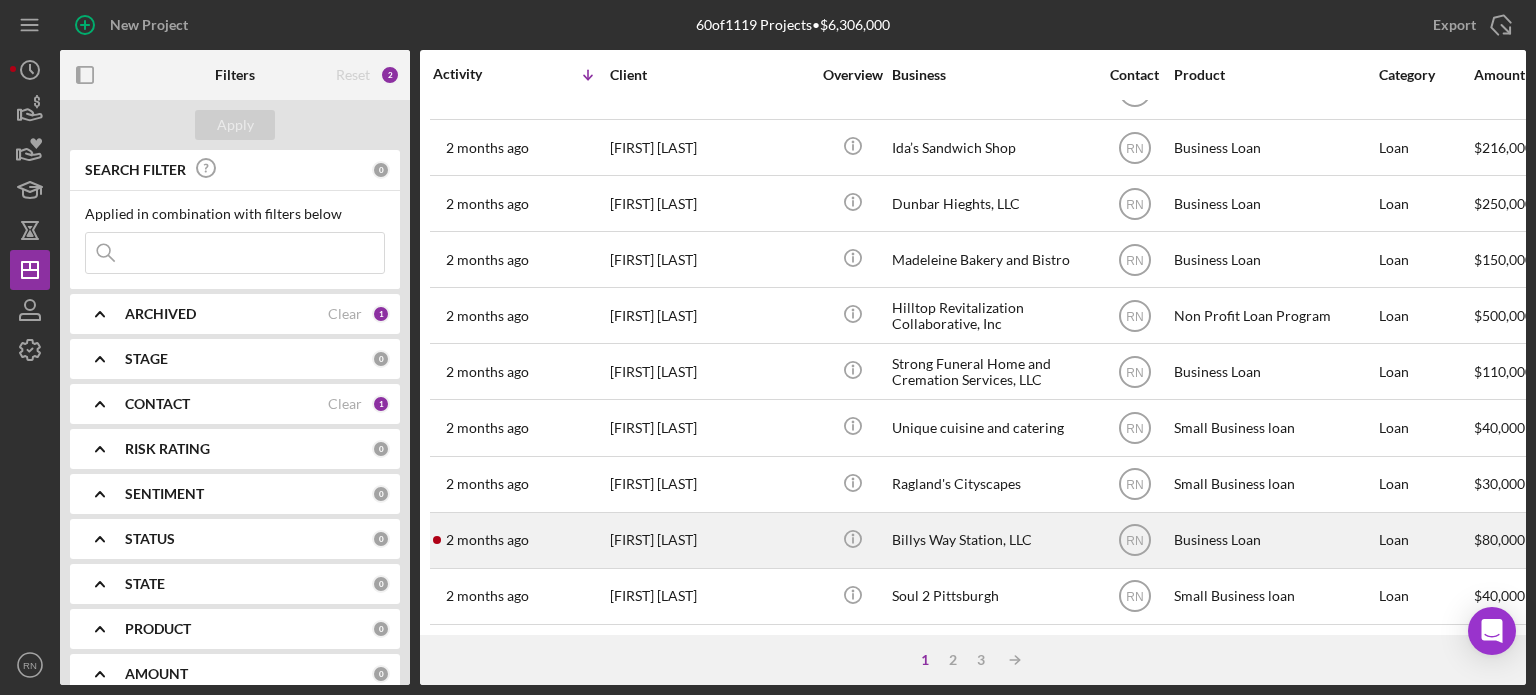 click on "[FIRST] [LAST]" at bounding box center [710, 540] 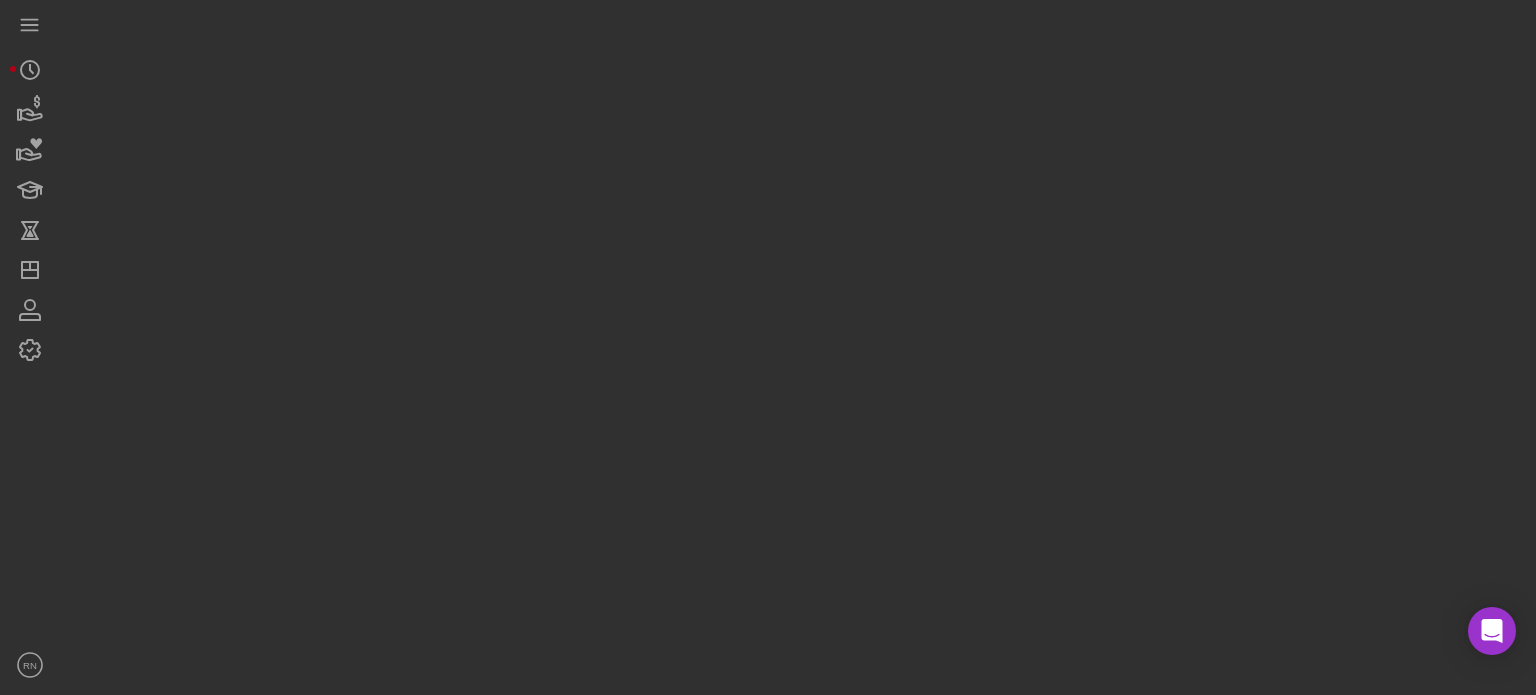 click at bounding box center (793, 342) 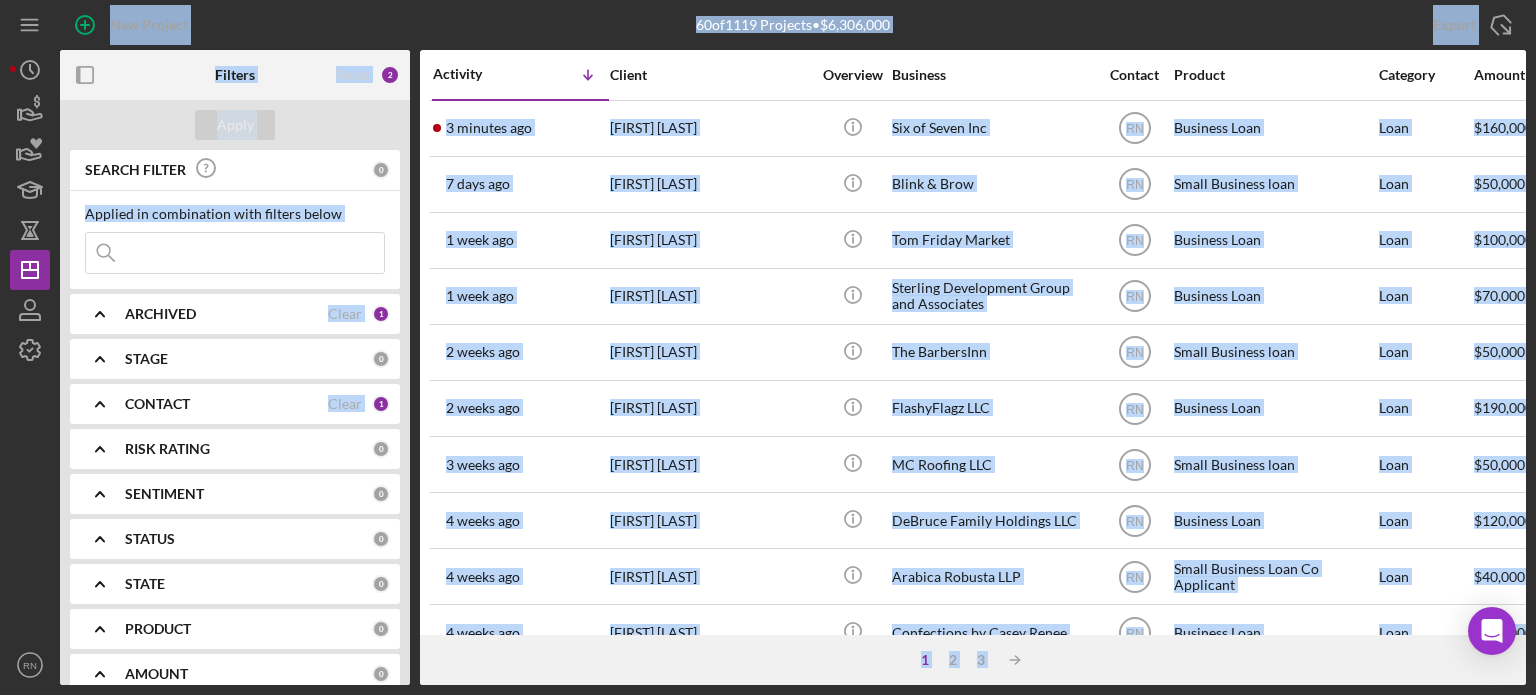 click at bounding box center [235, 253] 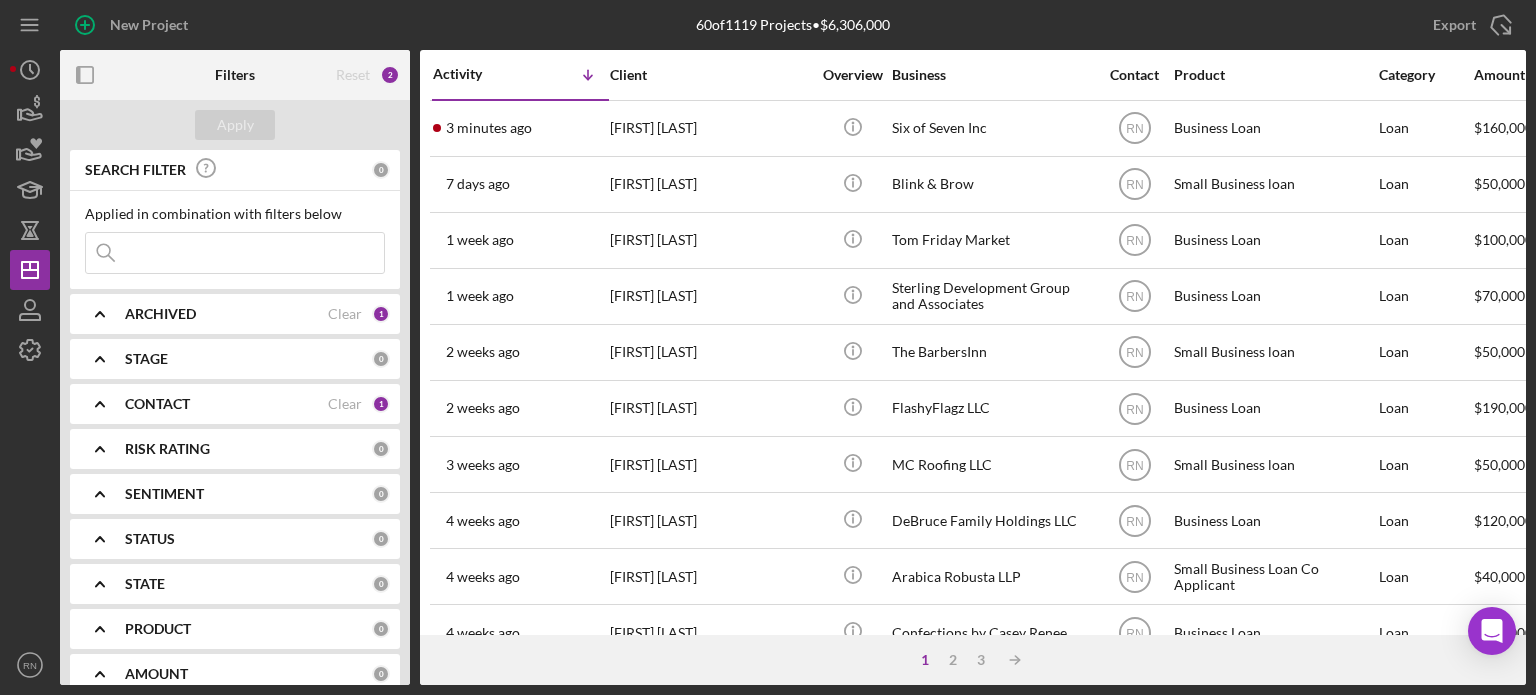 click on "New Project 60  of  1119   Projects  •  $6,306,000 Export Icon/Export Filters Reset 2 Apply SEARCH FILTER   0 Applied in combination with filters below Icon/Menu Close Icon/Expander ARCHIVED   Clear 1 Icon/Expander STAGE   0 Icon/Expander CONTACT   Clear 1 Icon/Expander RISK RATING   0 Icon/Expander SENTIMENT   0 Icon/Expander STATUS   0 Icon/Expander STATE   0 Icon/Expander PRODUCT   0 Icon/Expander AMOUNT   0 Icon/Expander START DATE   0 Icon/Expander RESOLVED   0 Icon/Expander RESOLUTION   0 Icon/Expander CLOSING DATE   0 Icon/Expander FUNDED   0 Icon/Expander LATEST ACTIVITY   0 Activity Icon/Table Sort Arrow Client Overview Business Contact Product Category Amount Started Closing Checklist Stage Status Sentiment Risk Rating Resolution Funded Resolved State View Archived 3 minutes ago Carrie Seigh Carrie Seigh Icon/Info Six of Seven Inc RN Business Loan Loan $160,000 7/24/25 1 month  Open Ongoing 5 No Icon/Navigate 7 days ago Terri Snoe Terri Snoe Icon/Info Blink & Brow RN Small Business loan Loan Open" at bounding box center [768, 347] 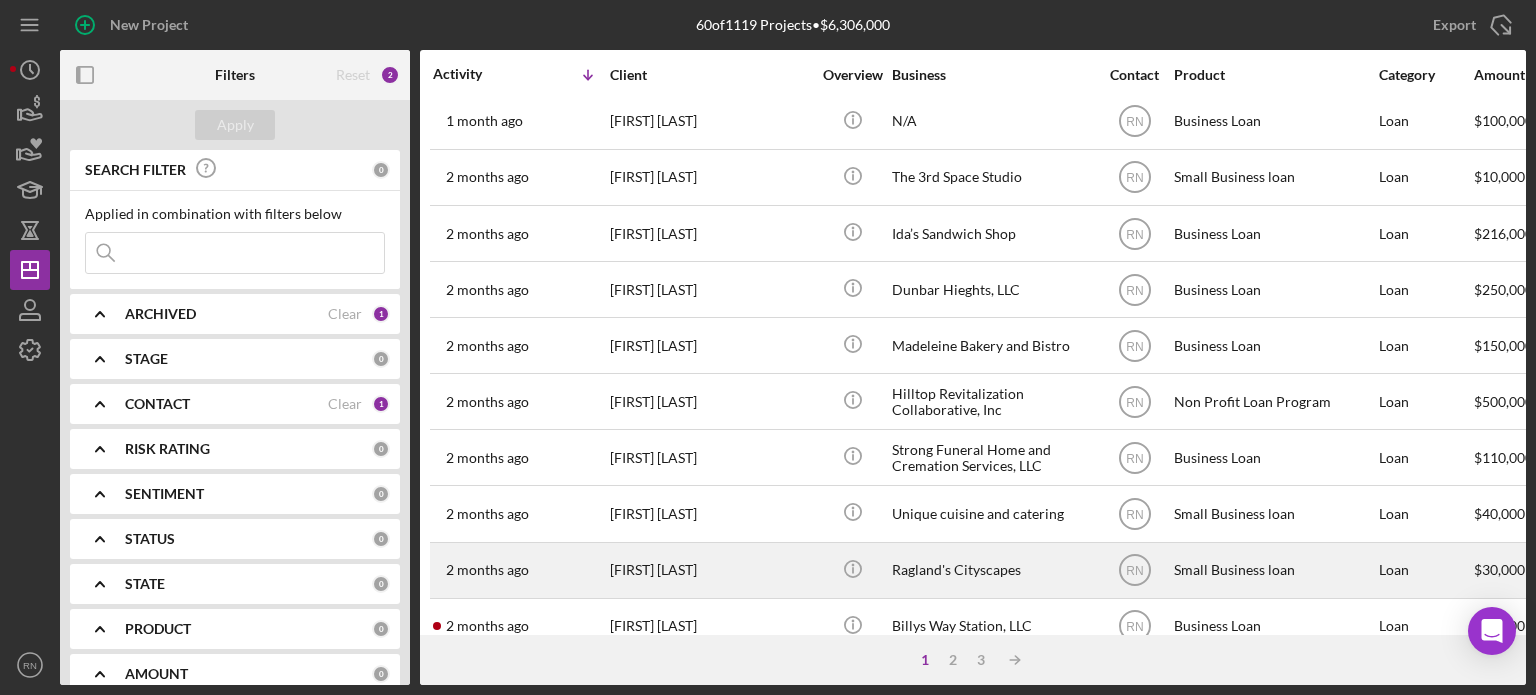 scroll, scrollTop: 892, scrollLeft: 0, axis: vertical 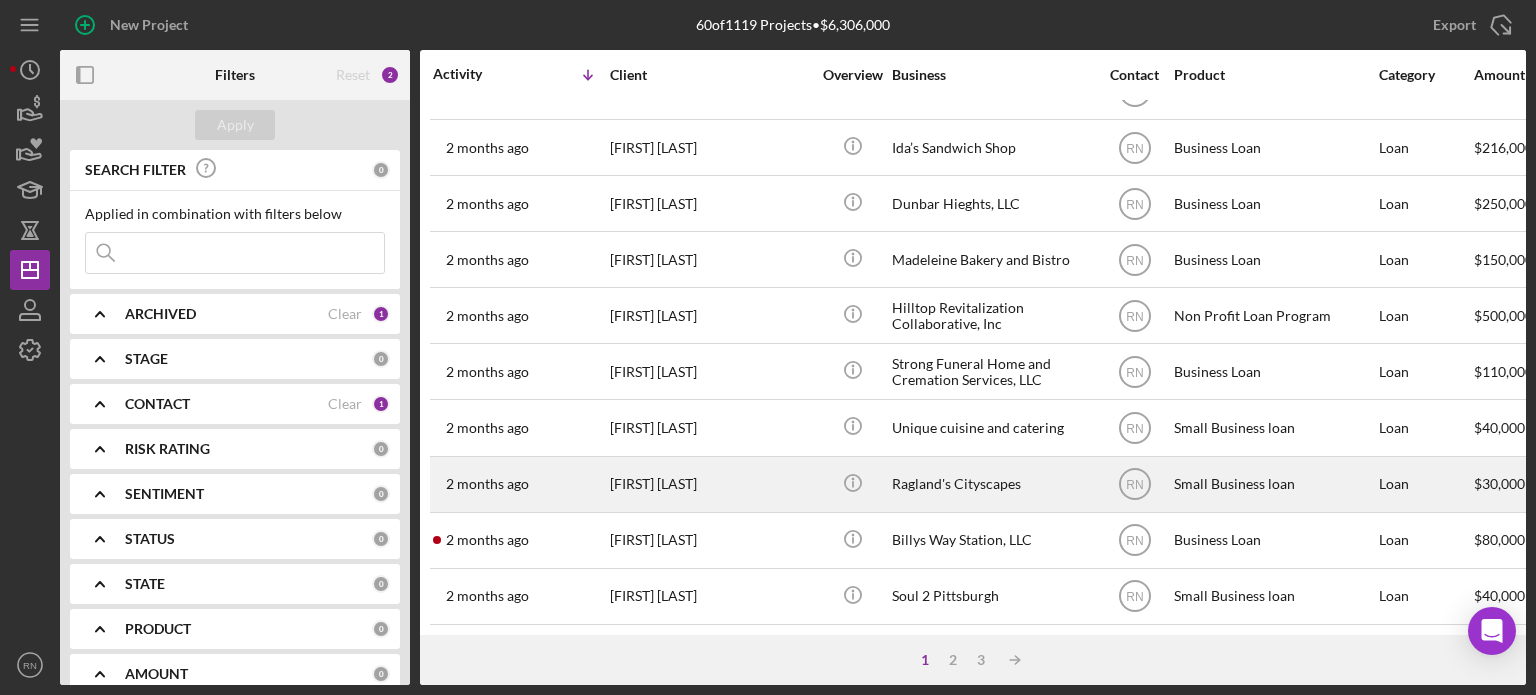 click on "[FIRST] [LAST]" at bounding box center (710, 484) 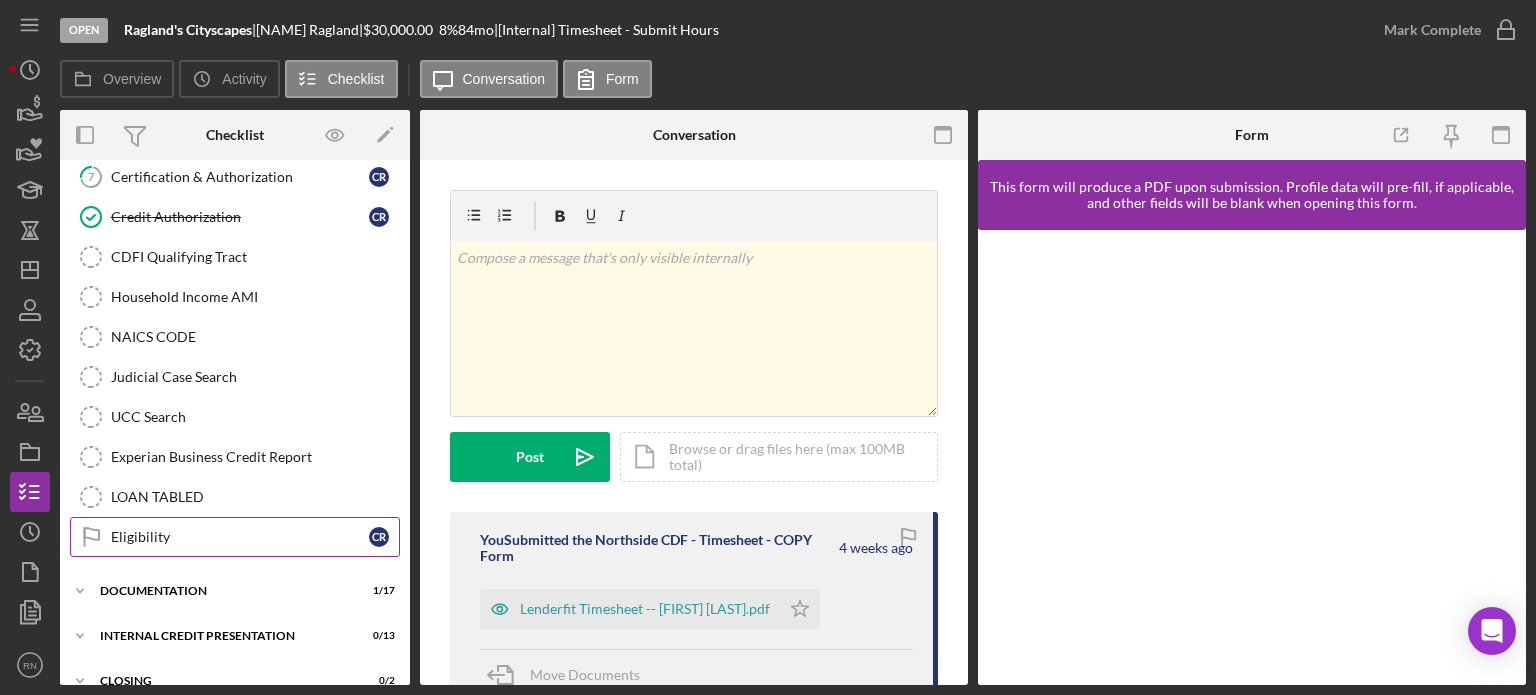 scroll, scrollTop: 353, scrollLeft: 0, axis: vertical 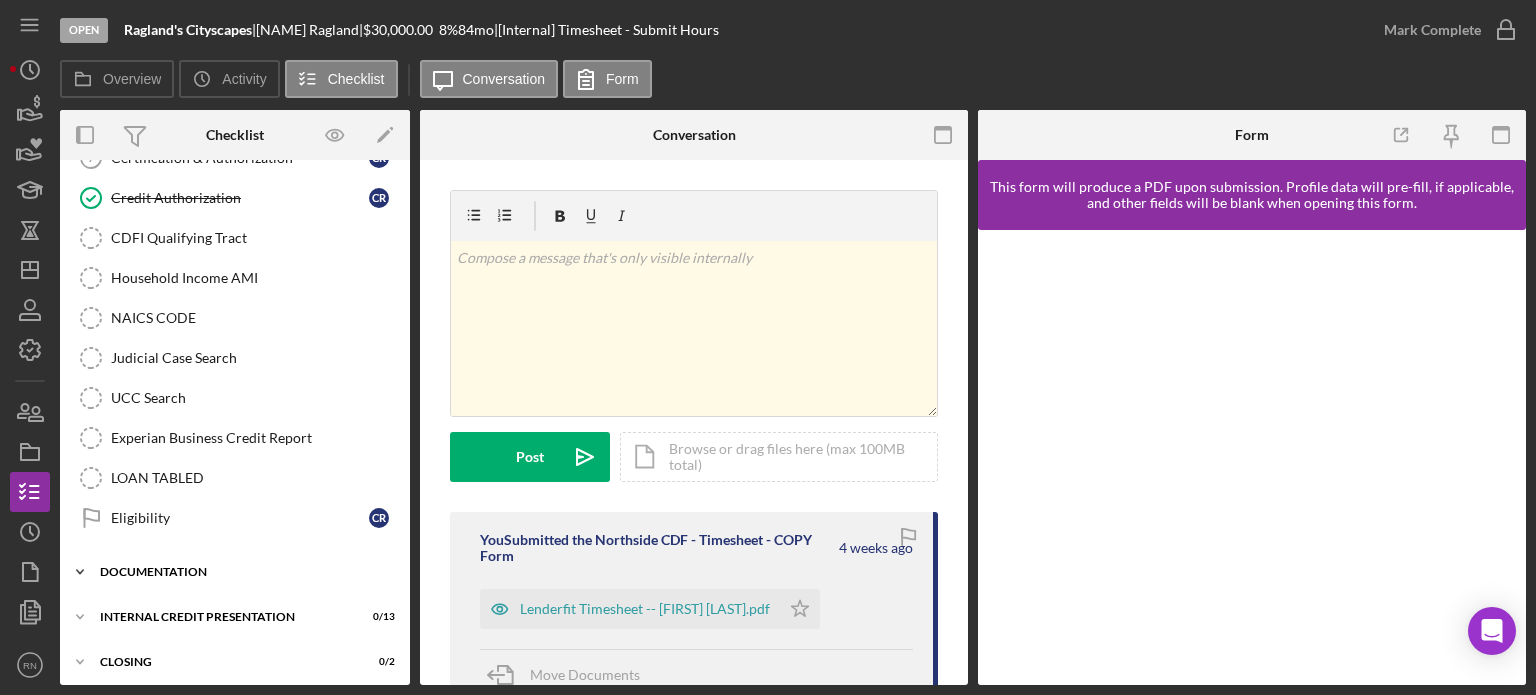 click on "Documentation" at bounding box center (242, 572) 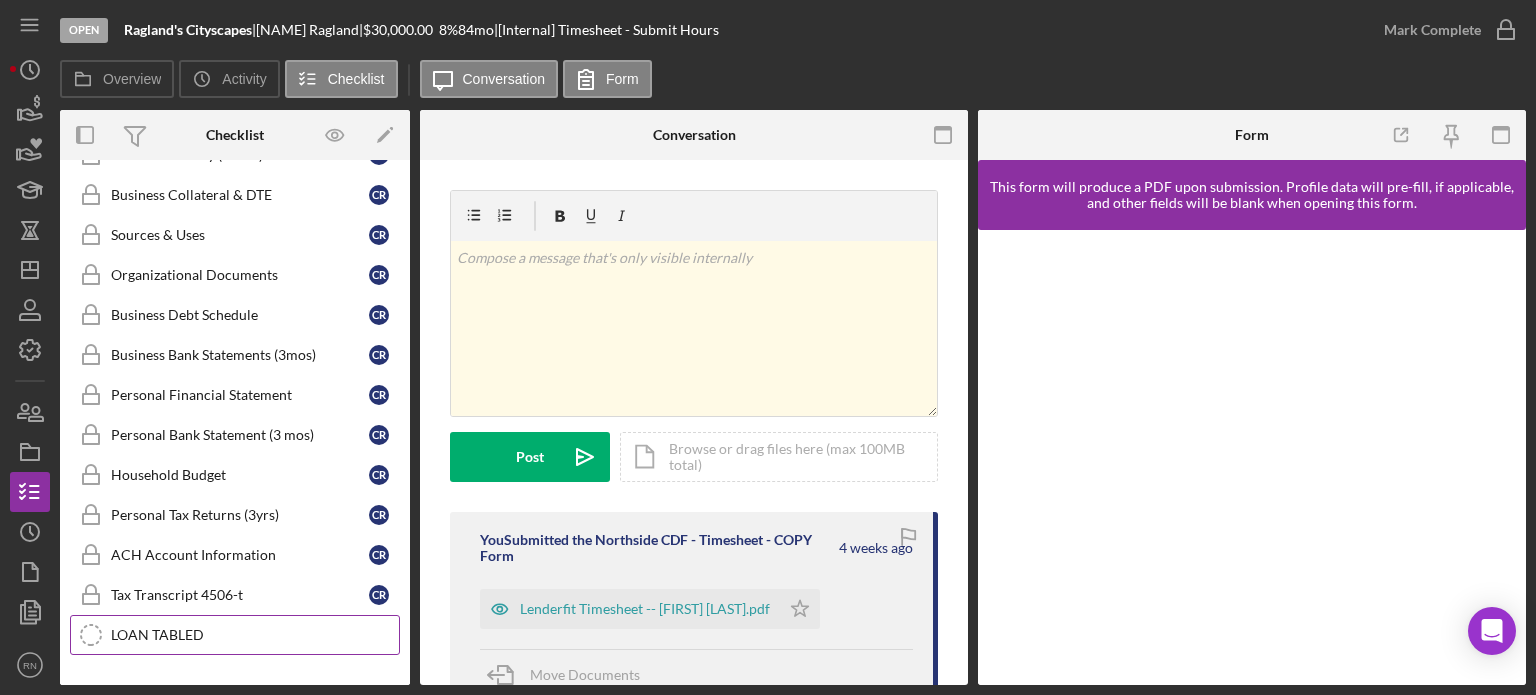scroll, scrollTop: 937, scrollLeft: 0, axis: vertical 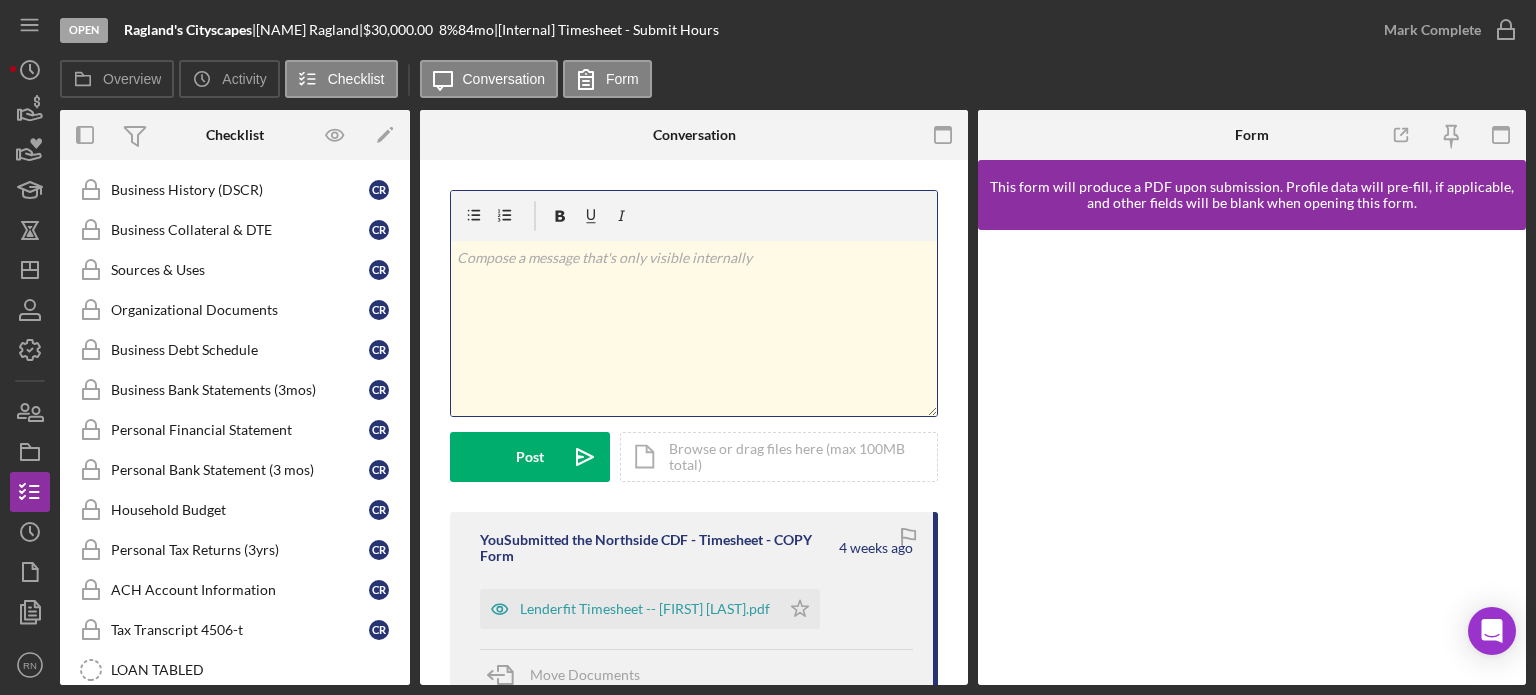 drag, startPoint x: 567, startPoint y: 255, endPoint x: 564, endPoint y: 265, distance: 10.440307 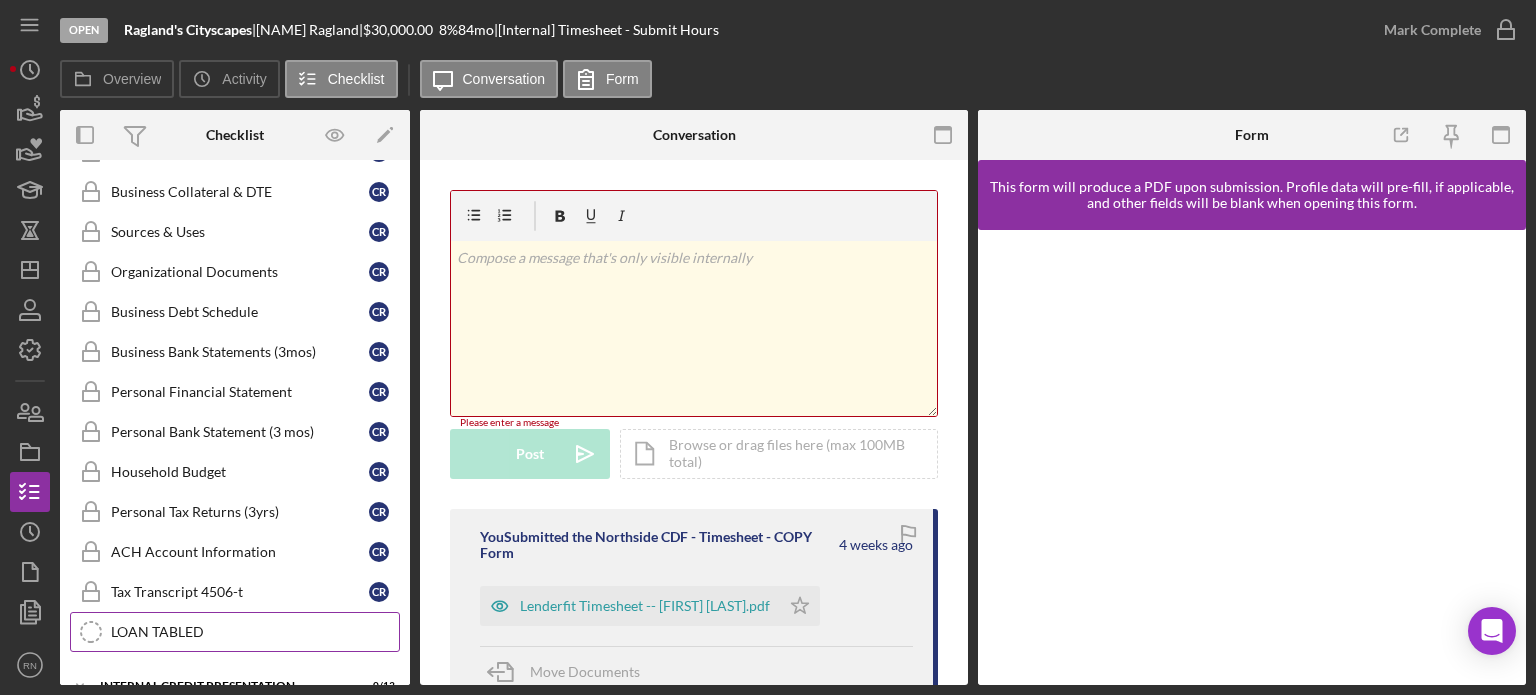 scroll, scrollTop: 1037, scrollLeft: 0, axis: vertical 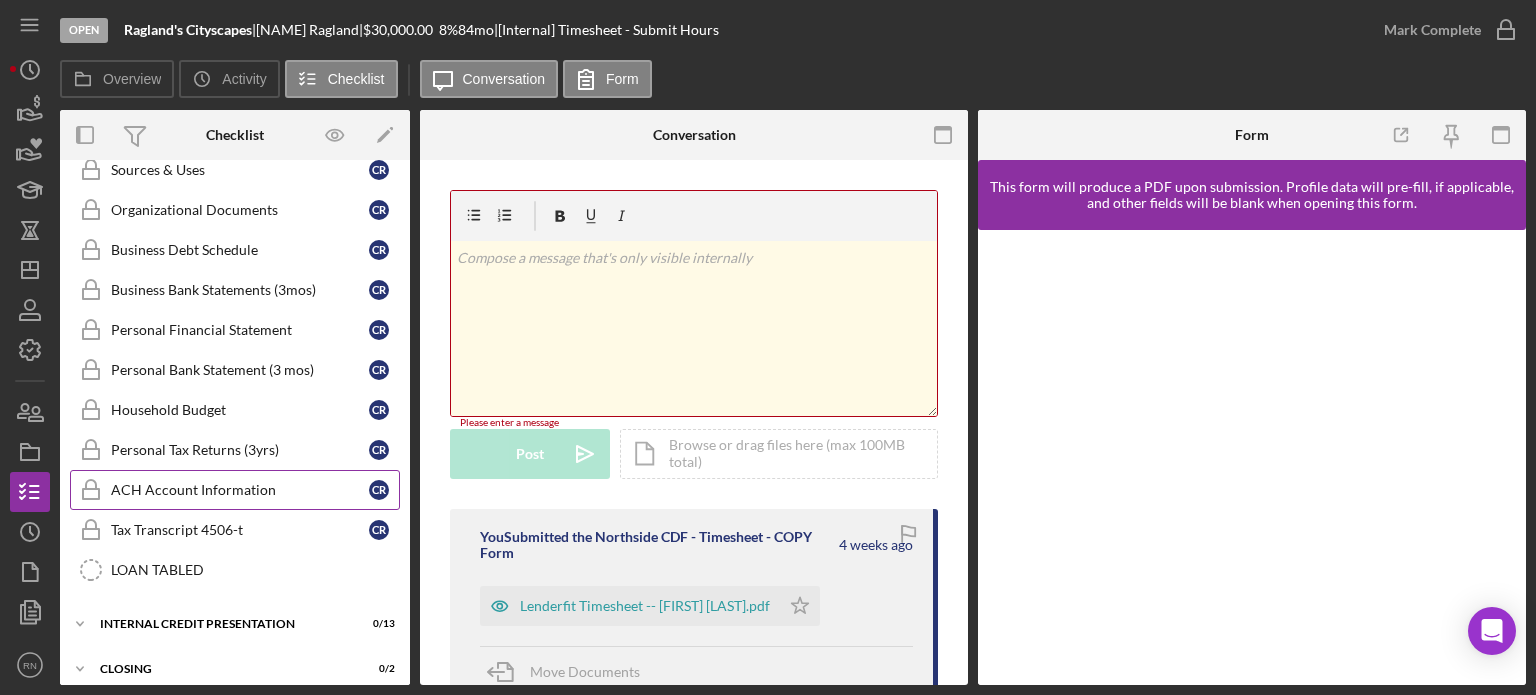 click on "ACH Account Information" at bounding box center [240, 490] 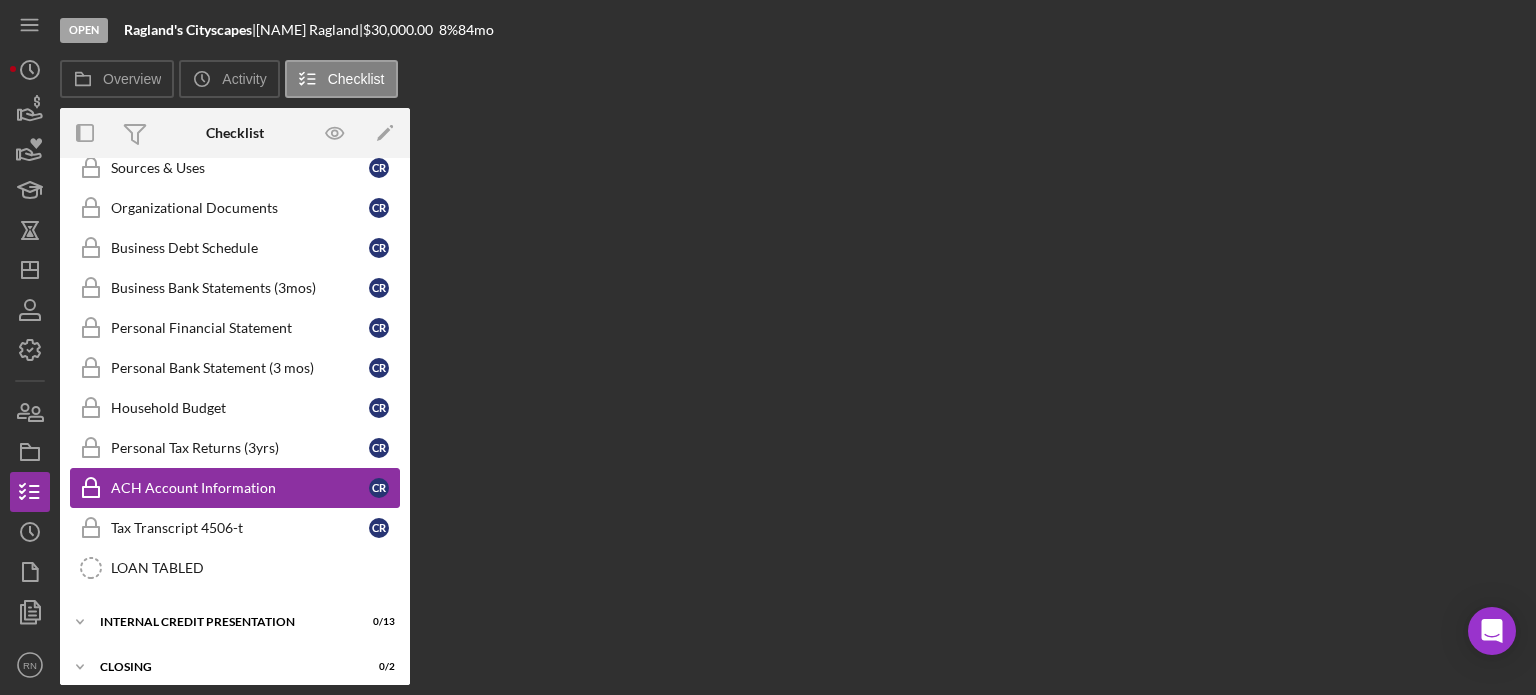 scroll, scrollTop: 1037, scrollLeft: 0, axis: vertical 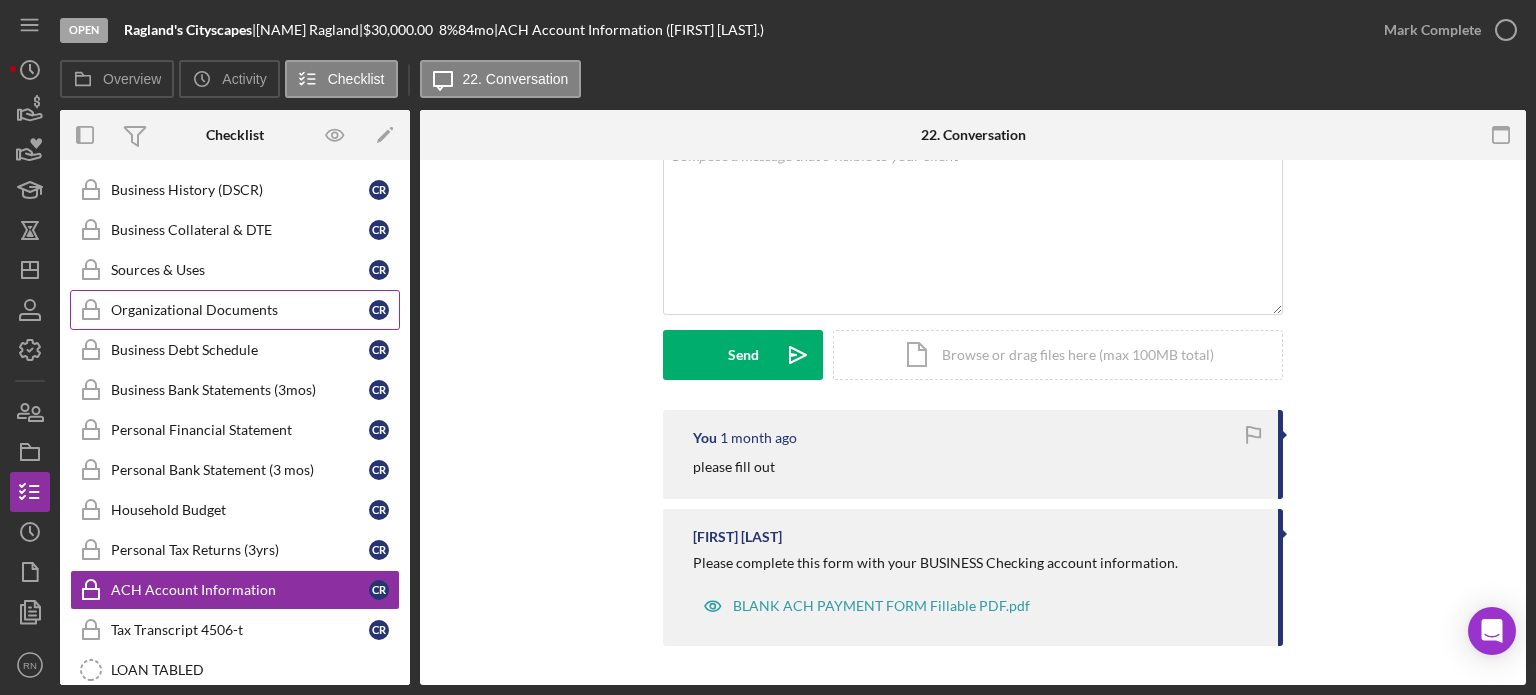 click on "Organizational Documents" at bounding box center [240, 310] 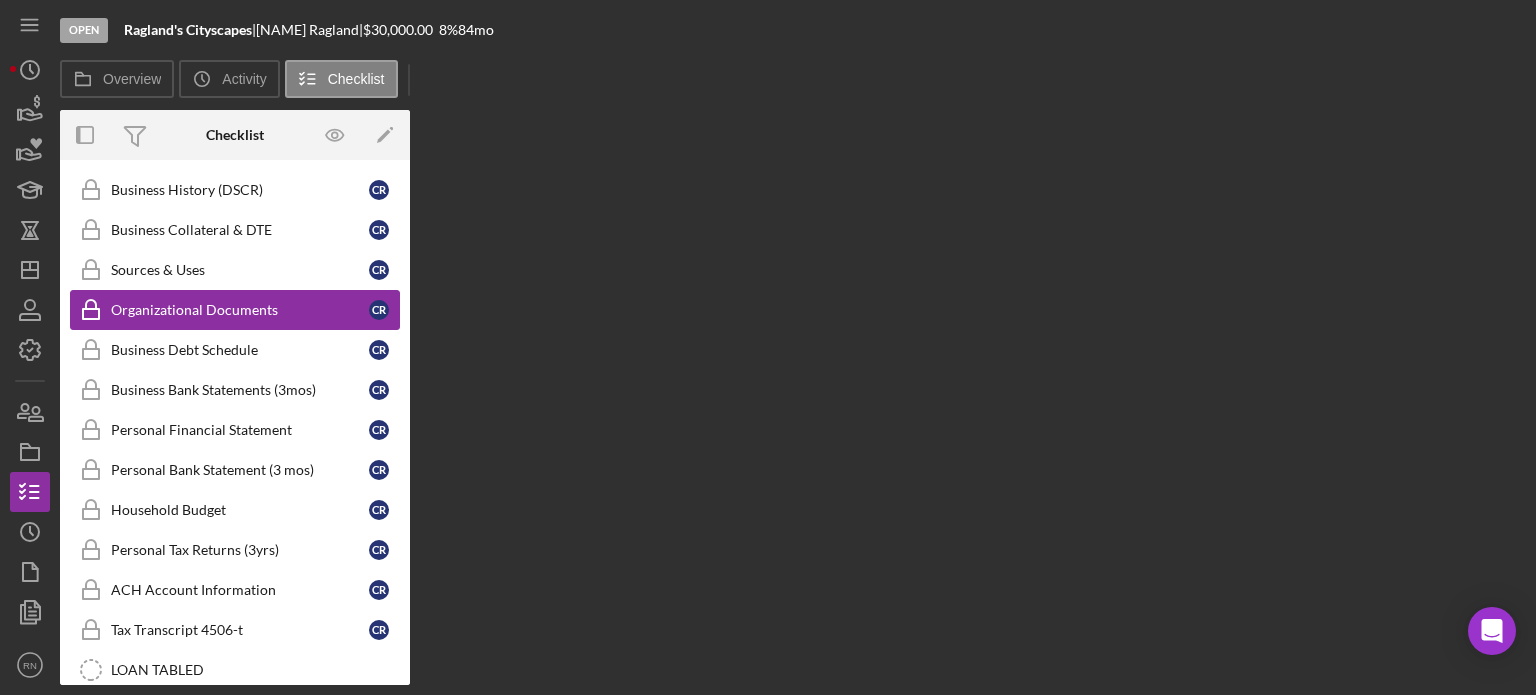 click on "Organizational Documents" at bounding box center (240, 310) 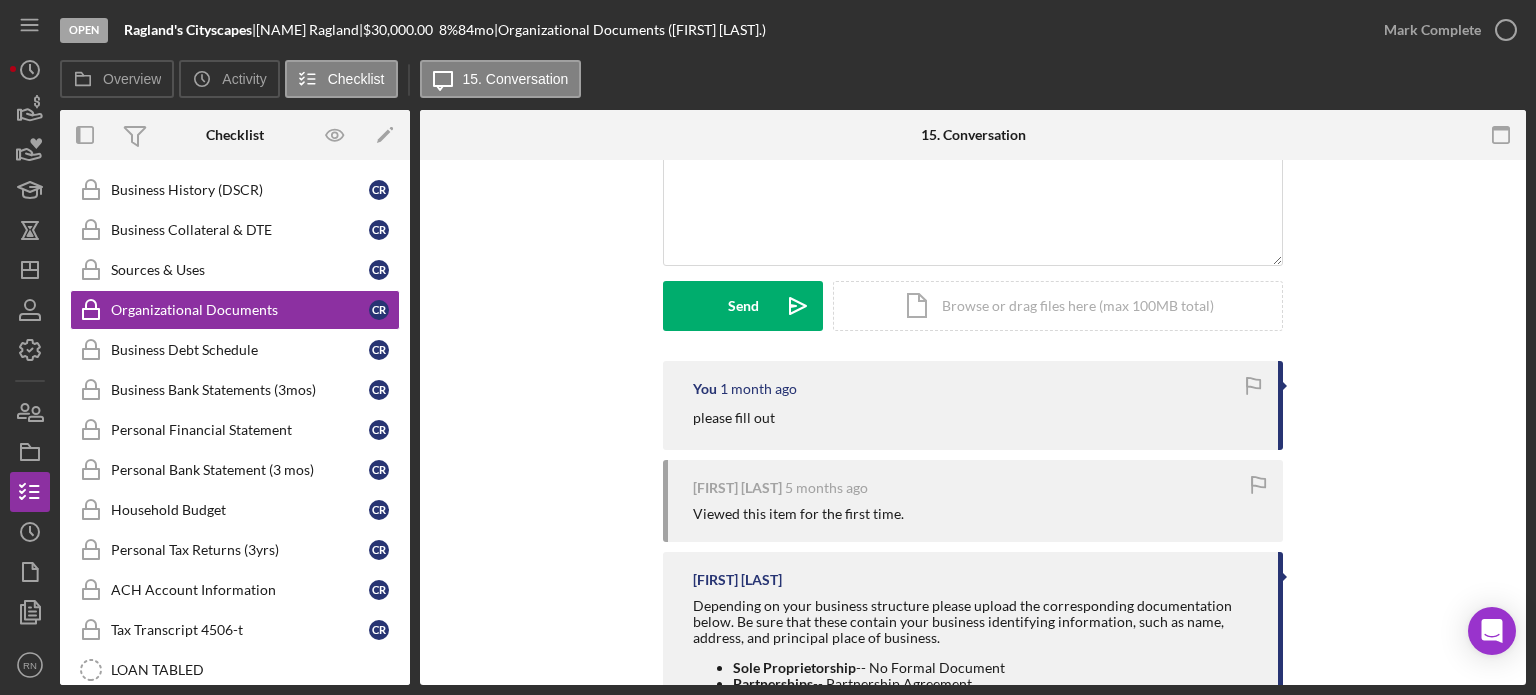 scroll, scrollTop: 397, scrollLeft: 0, axis: vertical 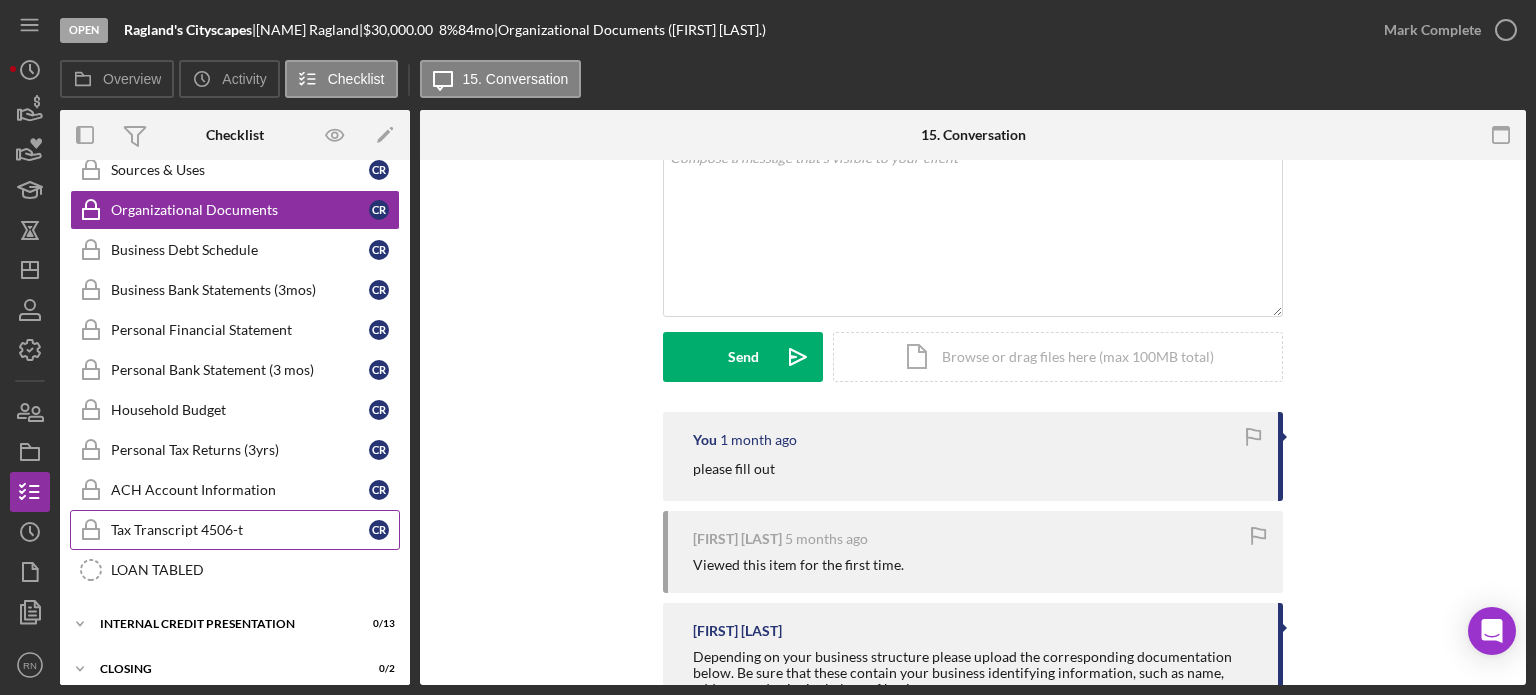 click on "Tax Transcript 4506-t" at bounding box center [240, 530] 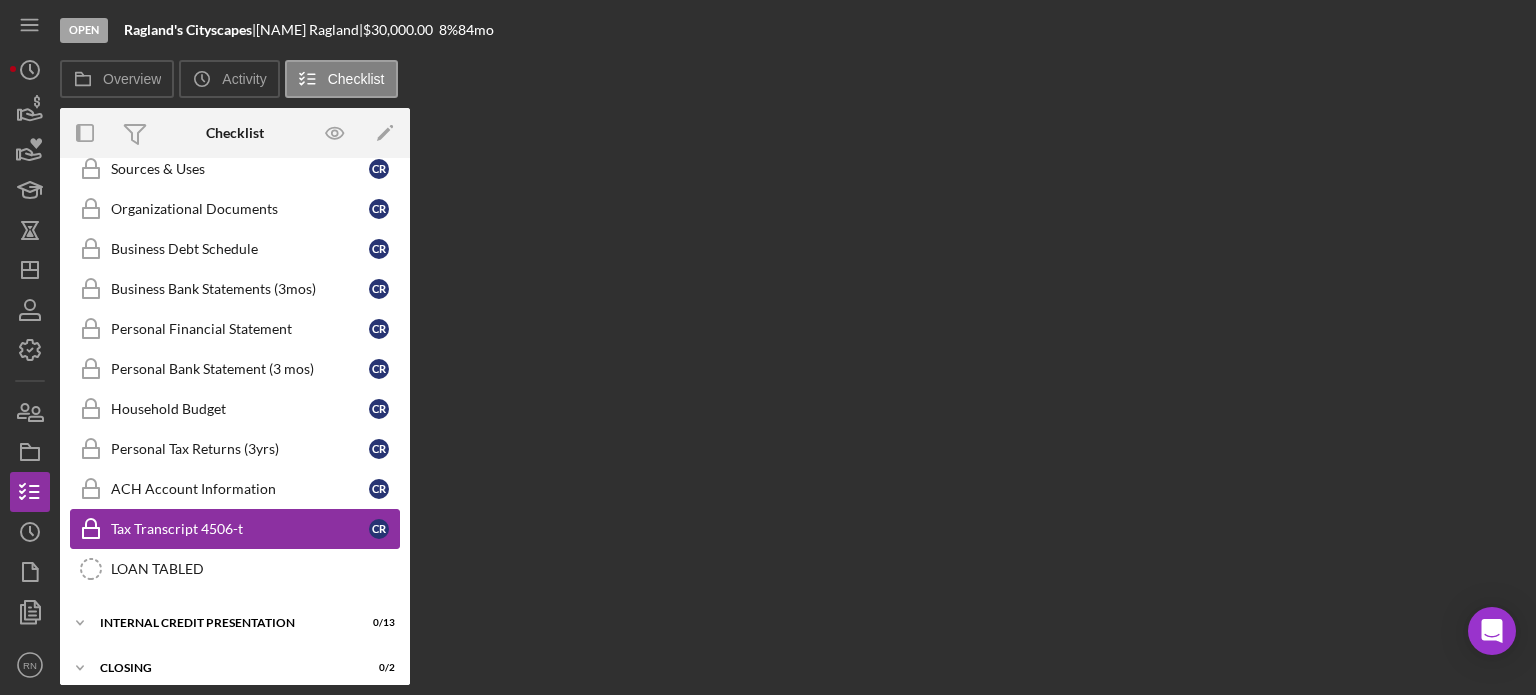 click on "Tax Transcript 4506-t" at bounding box center (240, 529) 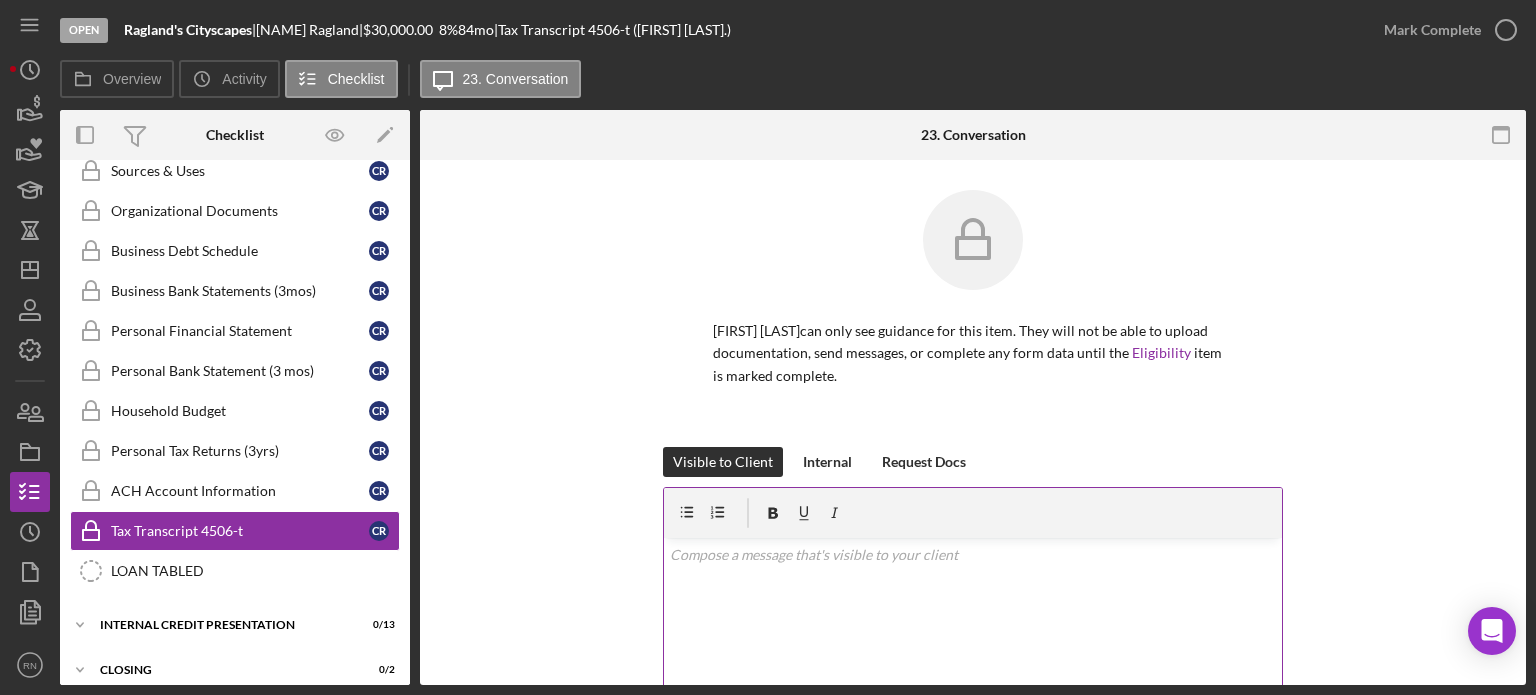 scroll, scrollTop: 1037, scrollLeft: 0, axis: vertical 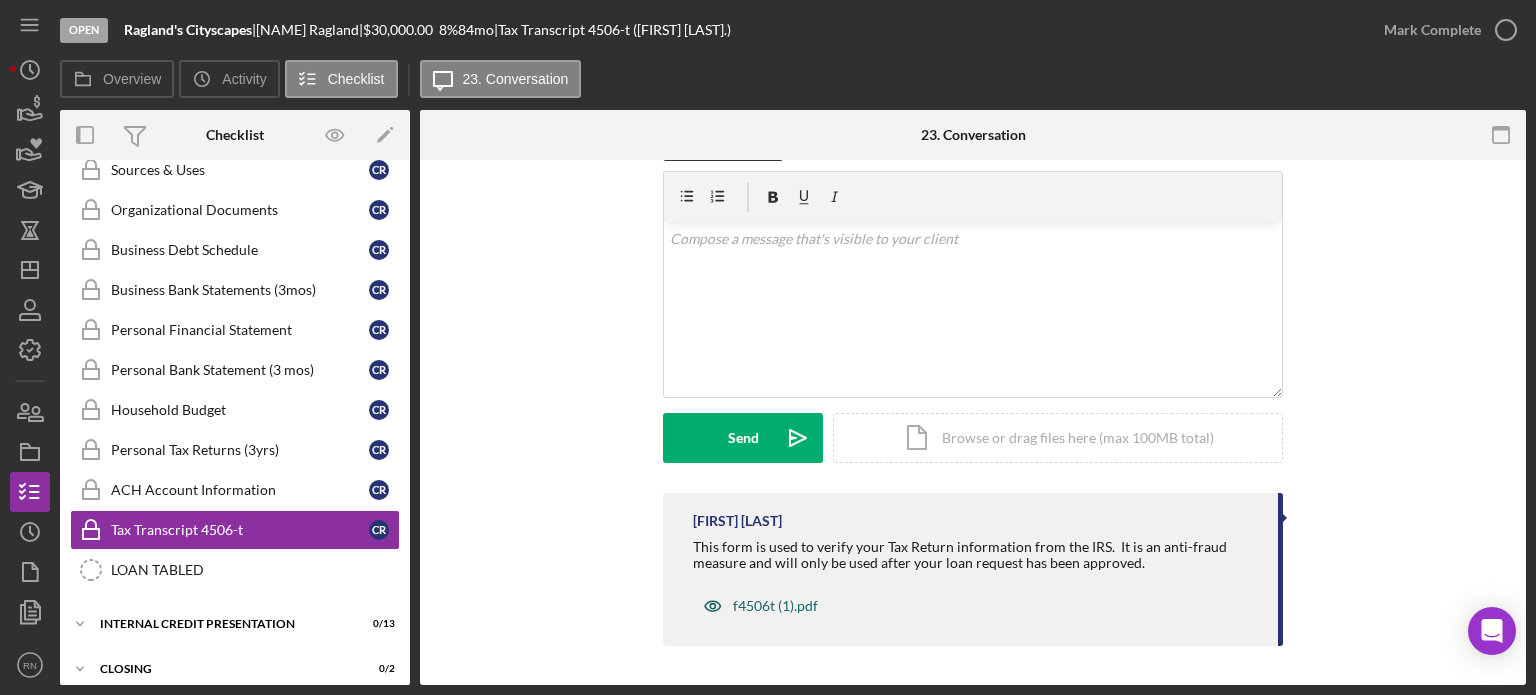 click on "f4506t (1).pdf" at bounding box center [775, 606] 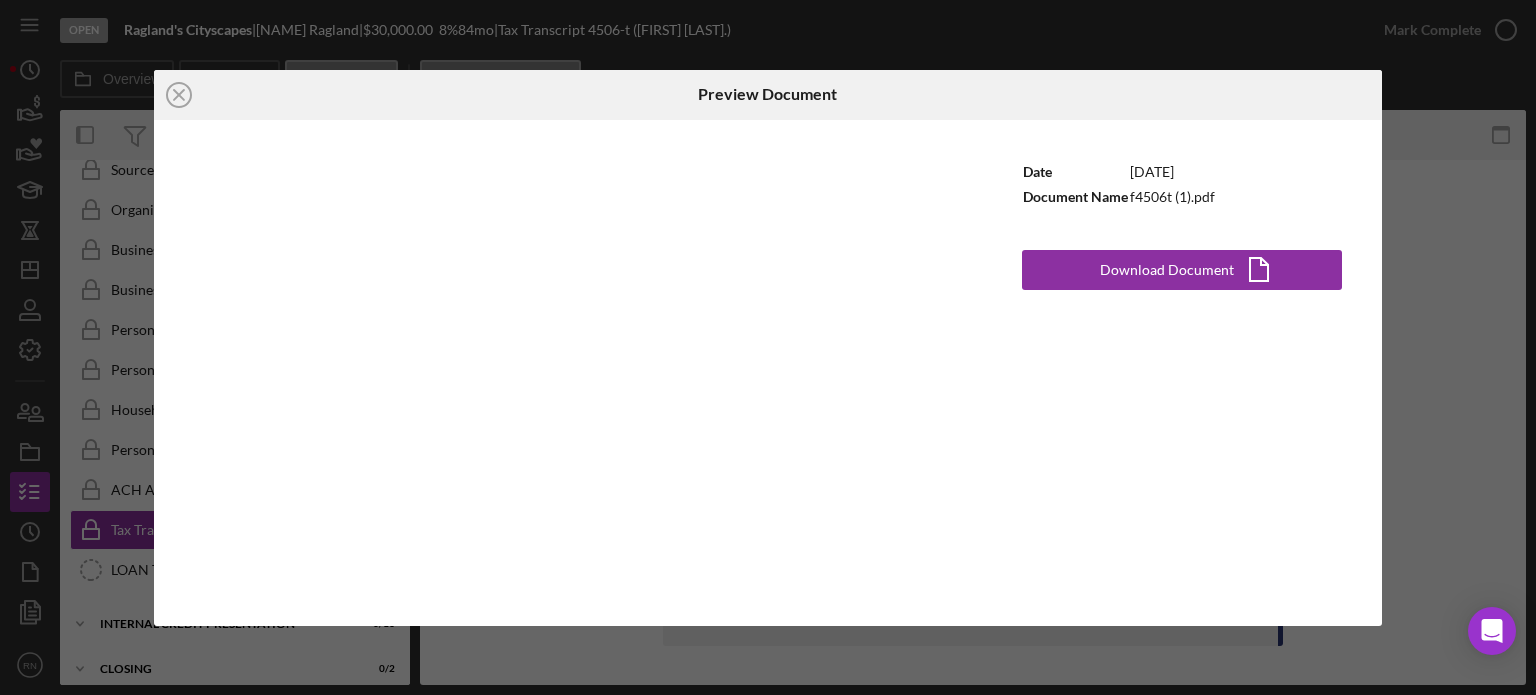 click on "[DOCUMENT_DATE] [DOCUMENT_NAME]" at bounding box center [768, 347] 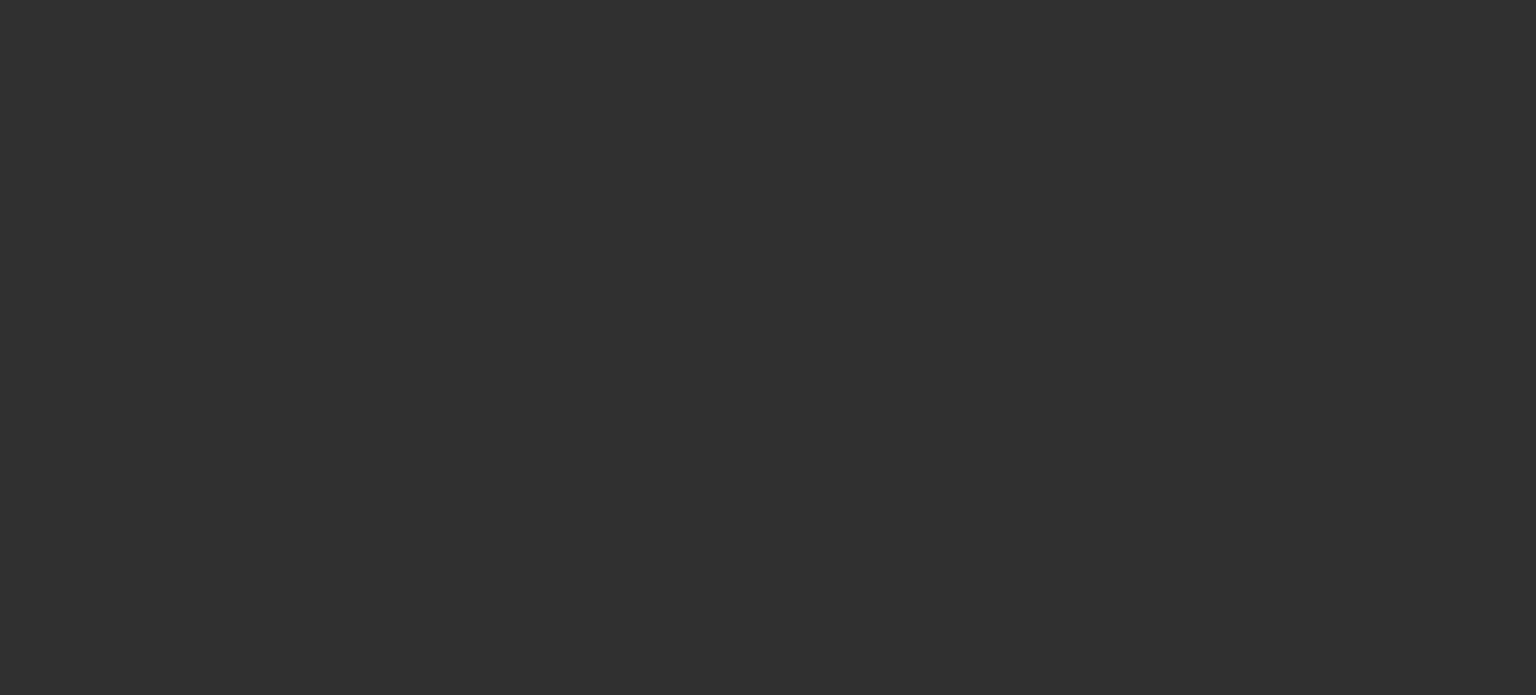scroll, scrollTop: 0, scrollLeft: 0, axis: both 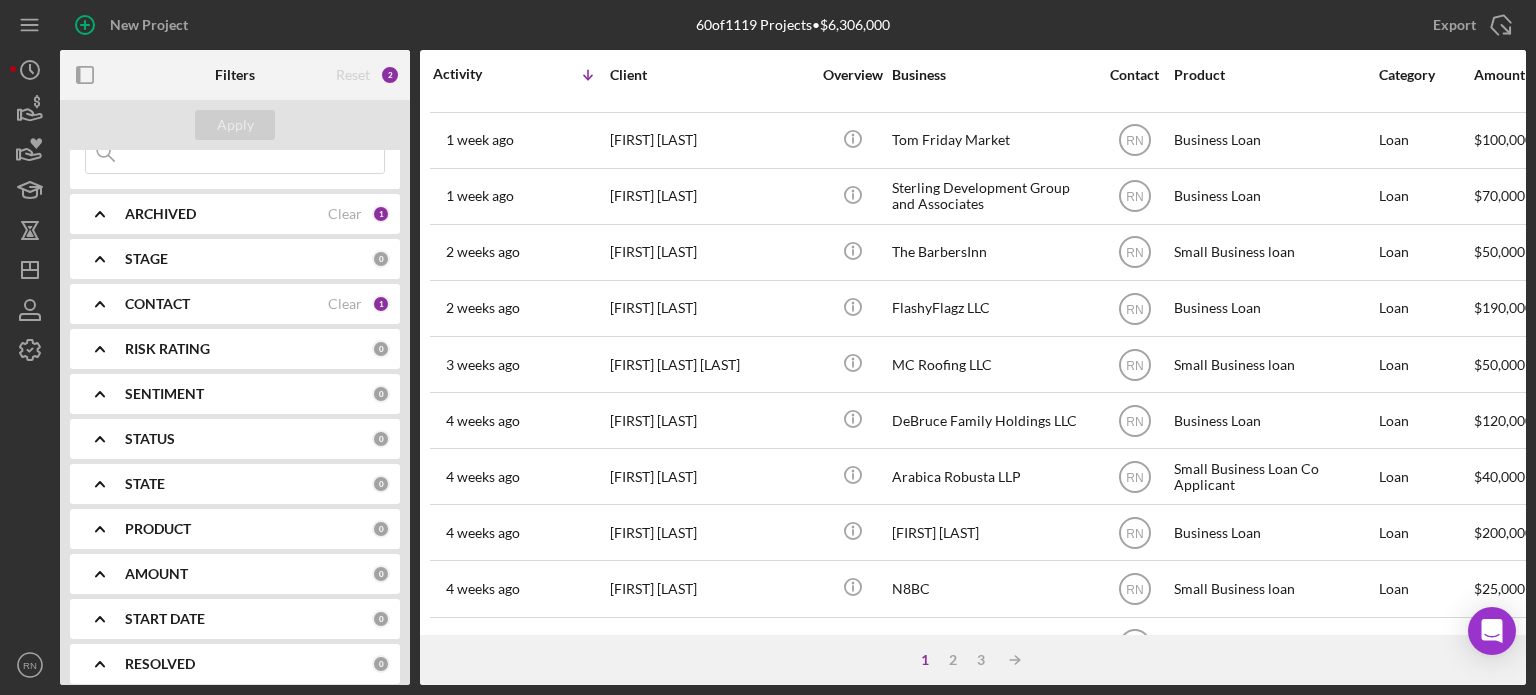 click on "CONTACT" at bounding box center (226, 304) 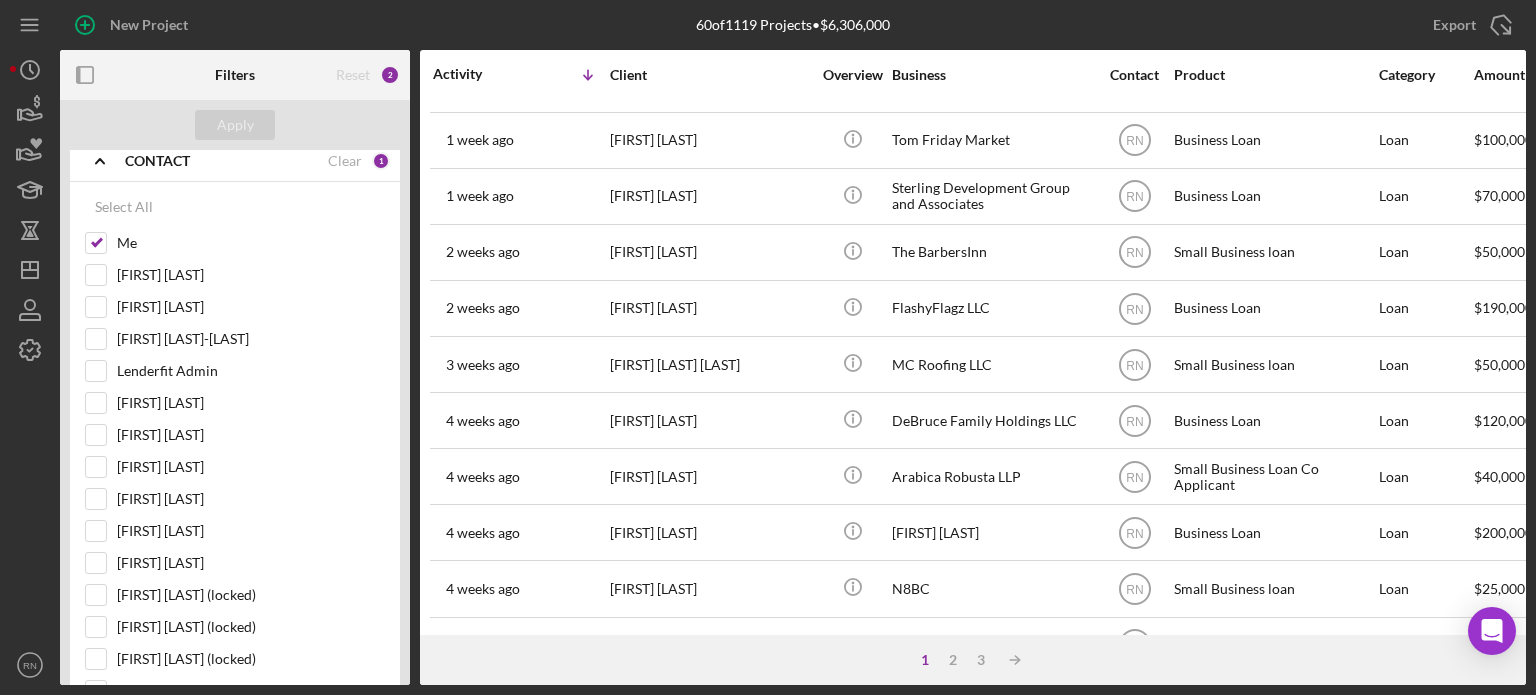 scroll, scrollTop: 0, scrollLeft: 0, axis: both 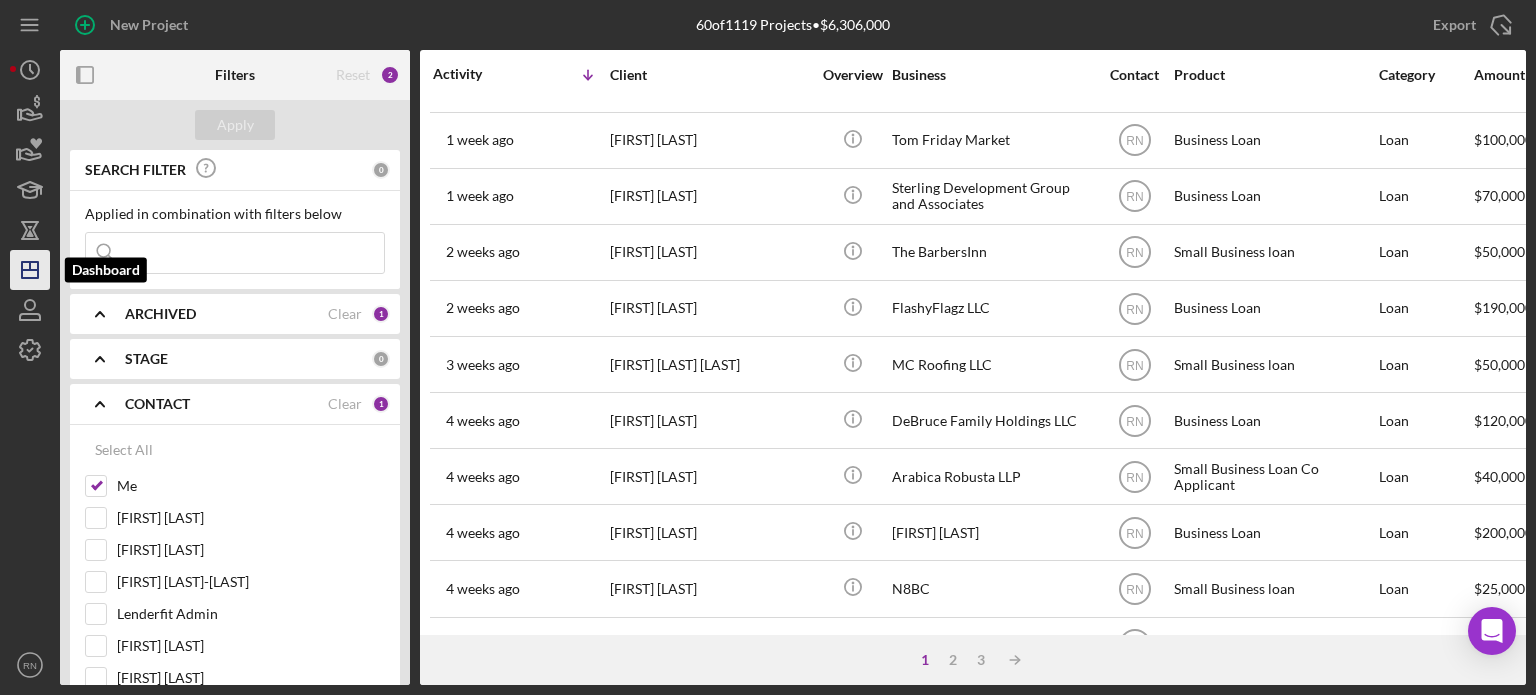 click on "Icon/Dashboard" 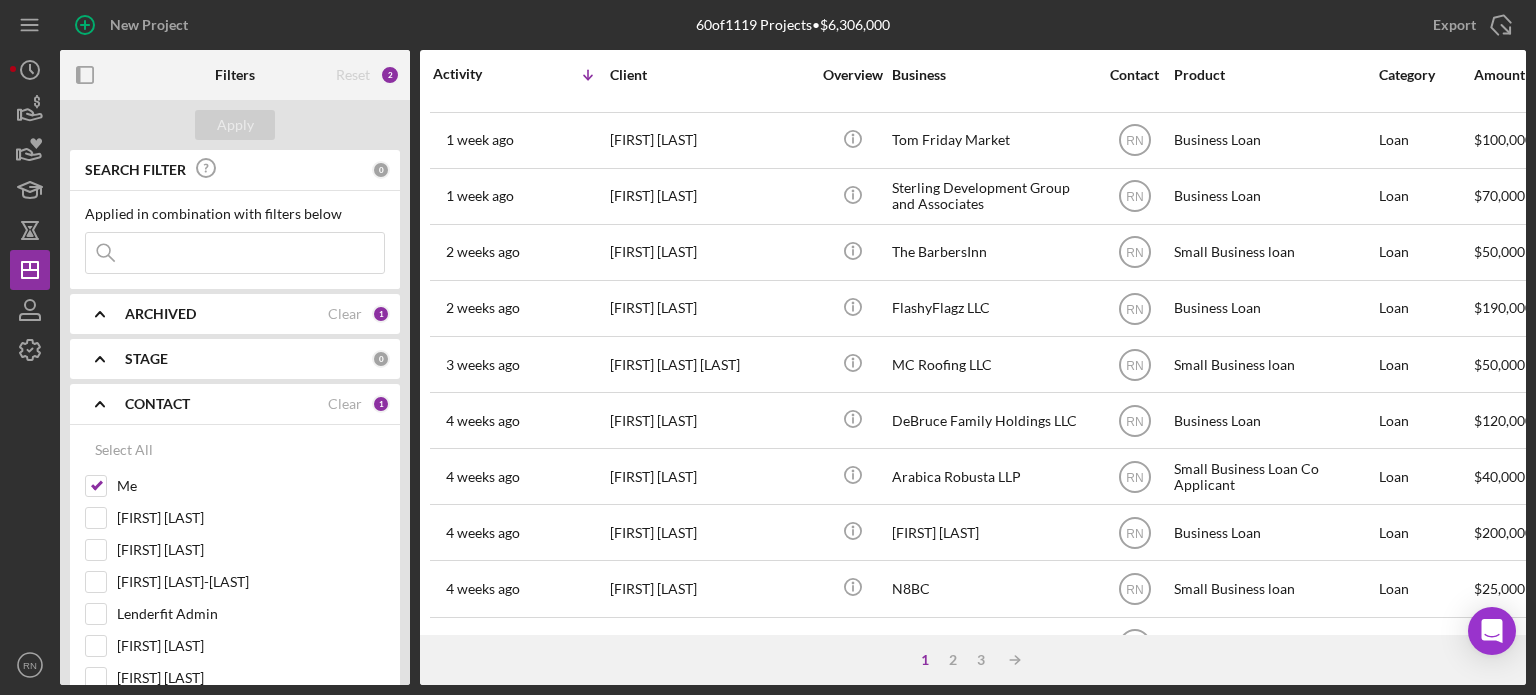click at bounding box center (235, 253) 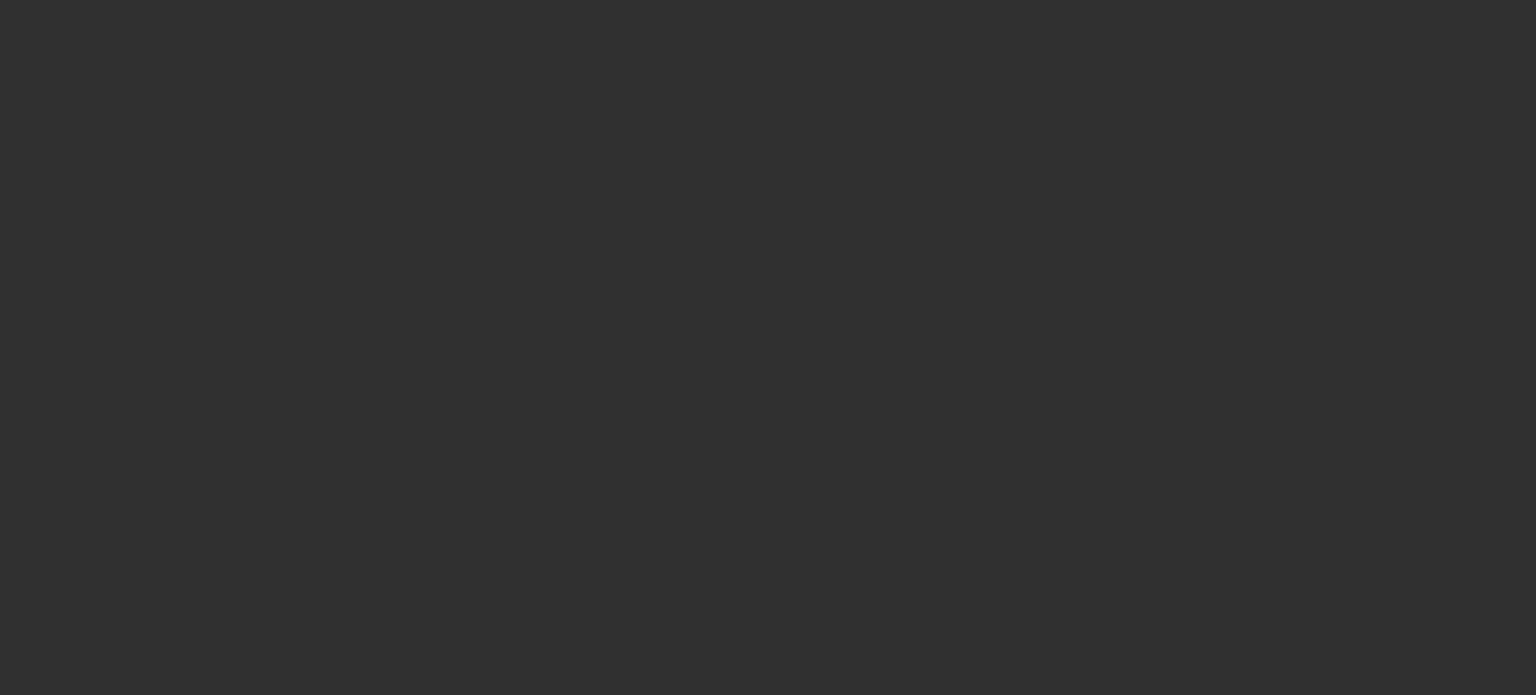 scroll, scrollTop: 0, scrollLeft: 0, axis: both 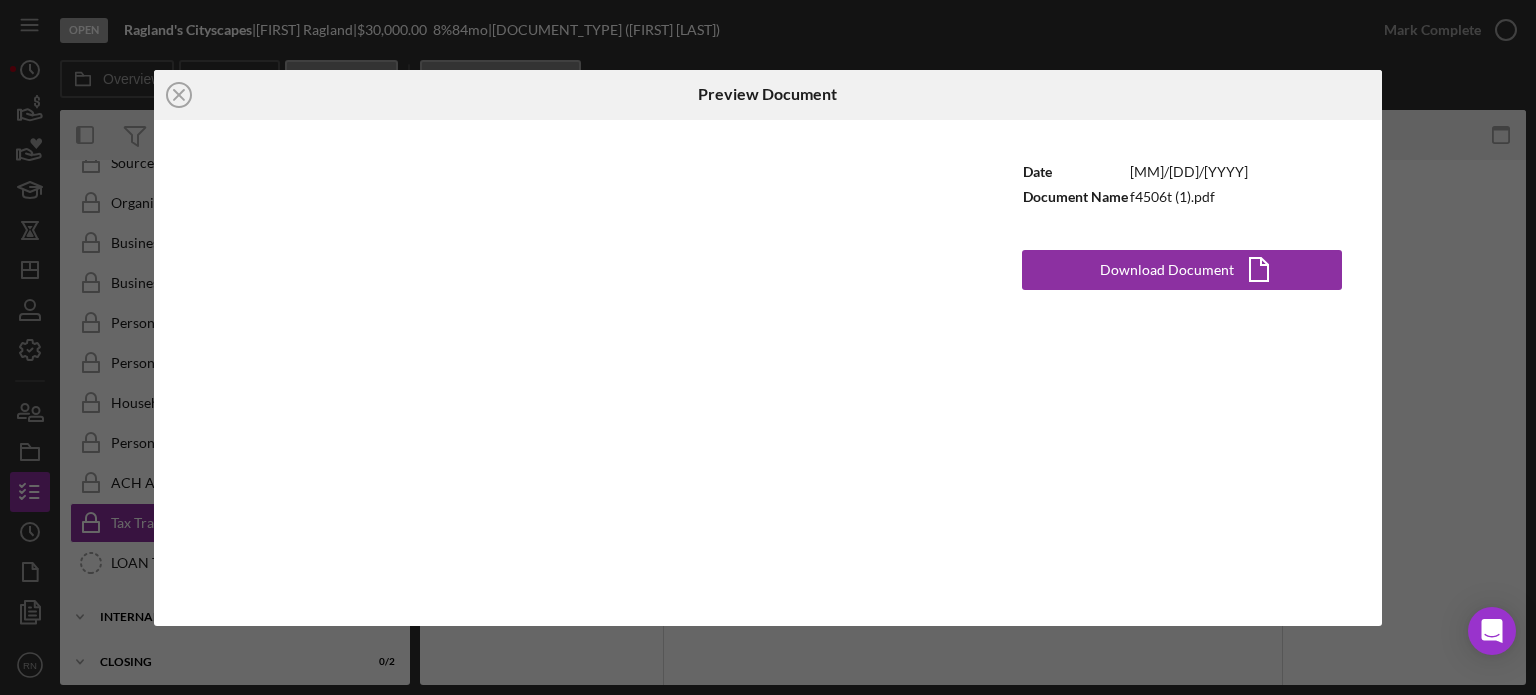 click on "[DOCUMENT_DATE] [DOCUMENT_NAME]" at bounding box center [768, 347] 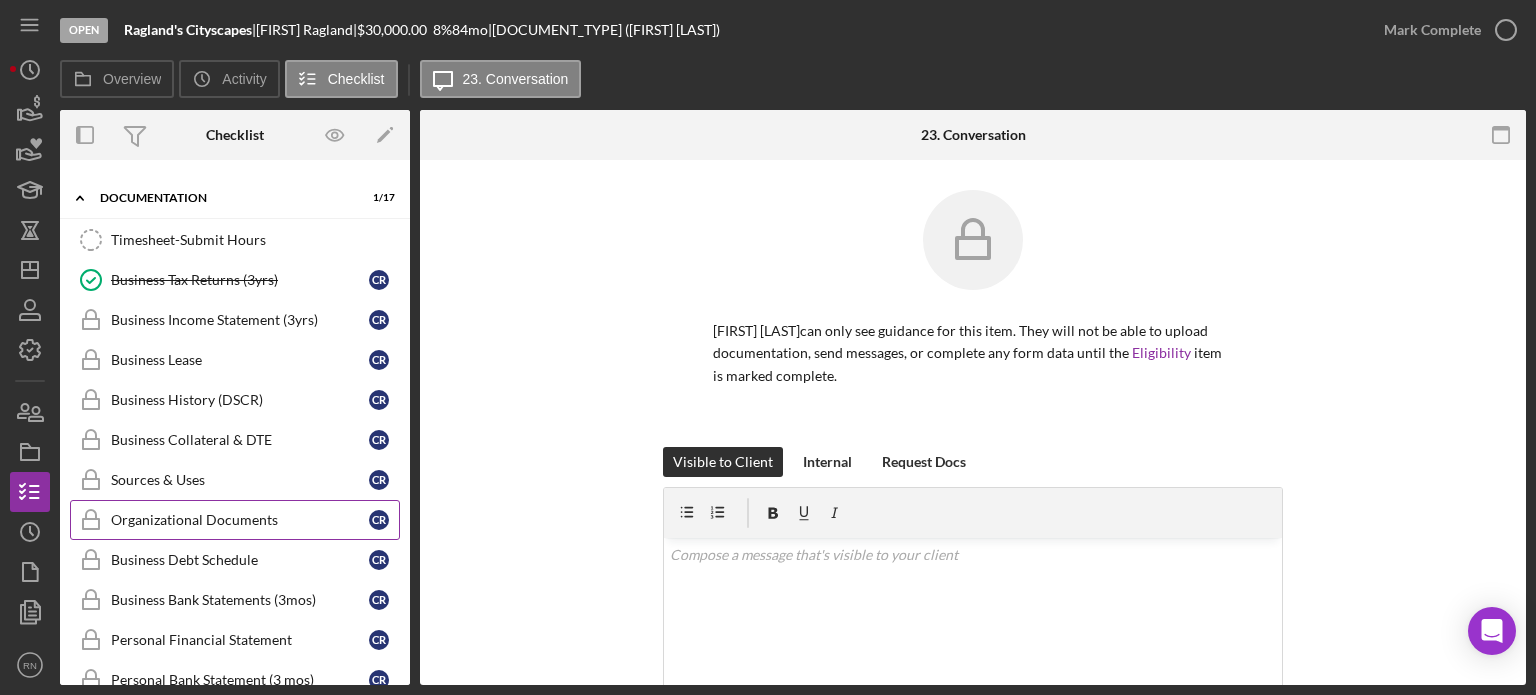 scroll, scrollTop: 0, scrollLeft: 0, axis: both 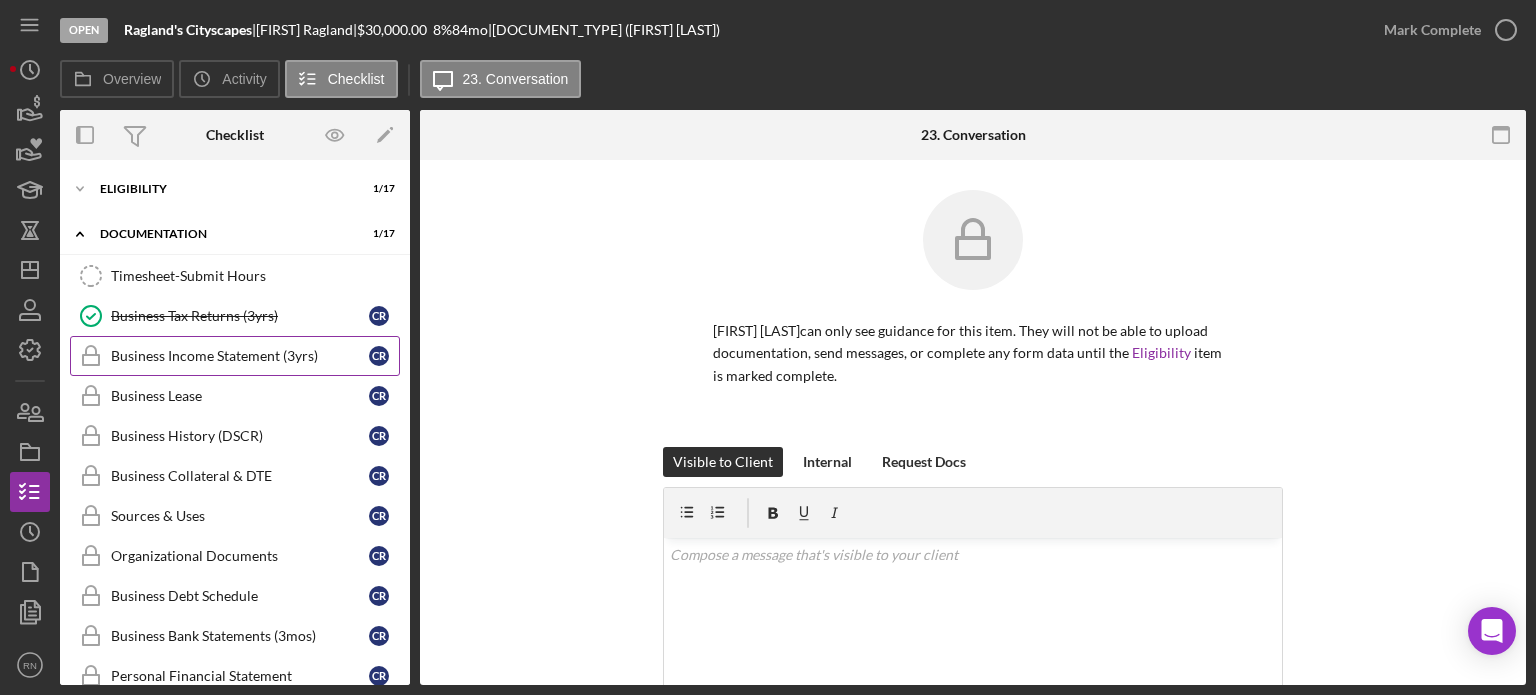 click on "Business Income Statement (3yrs)" at bounding box center [240, 356] 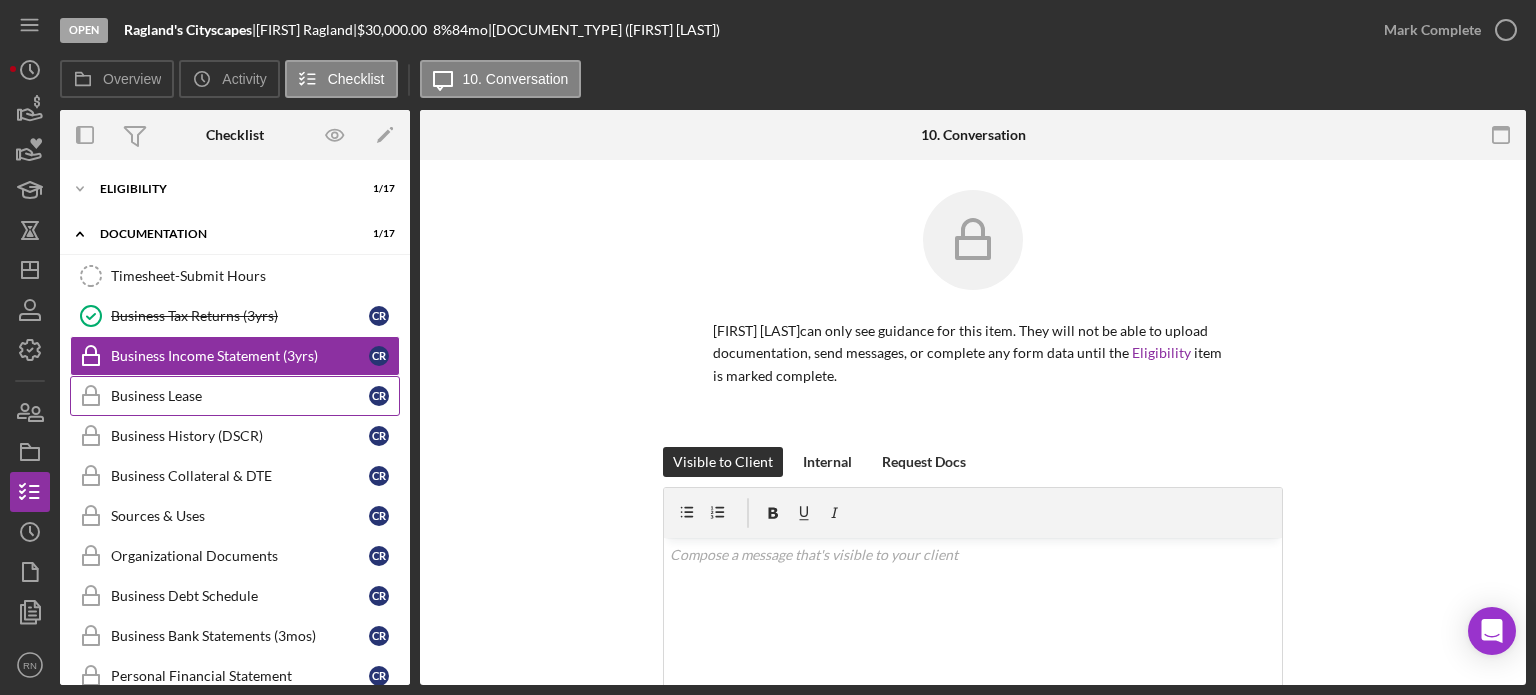 click on "Business Lease" at bounding box center [240, 396] 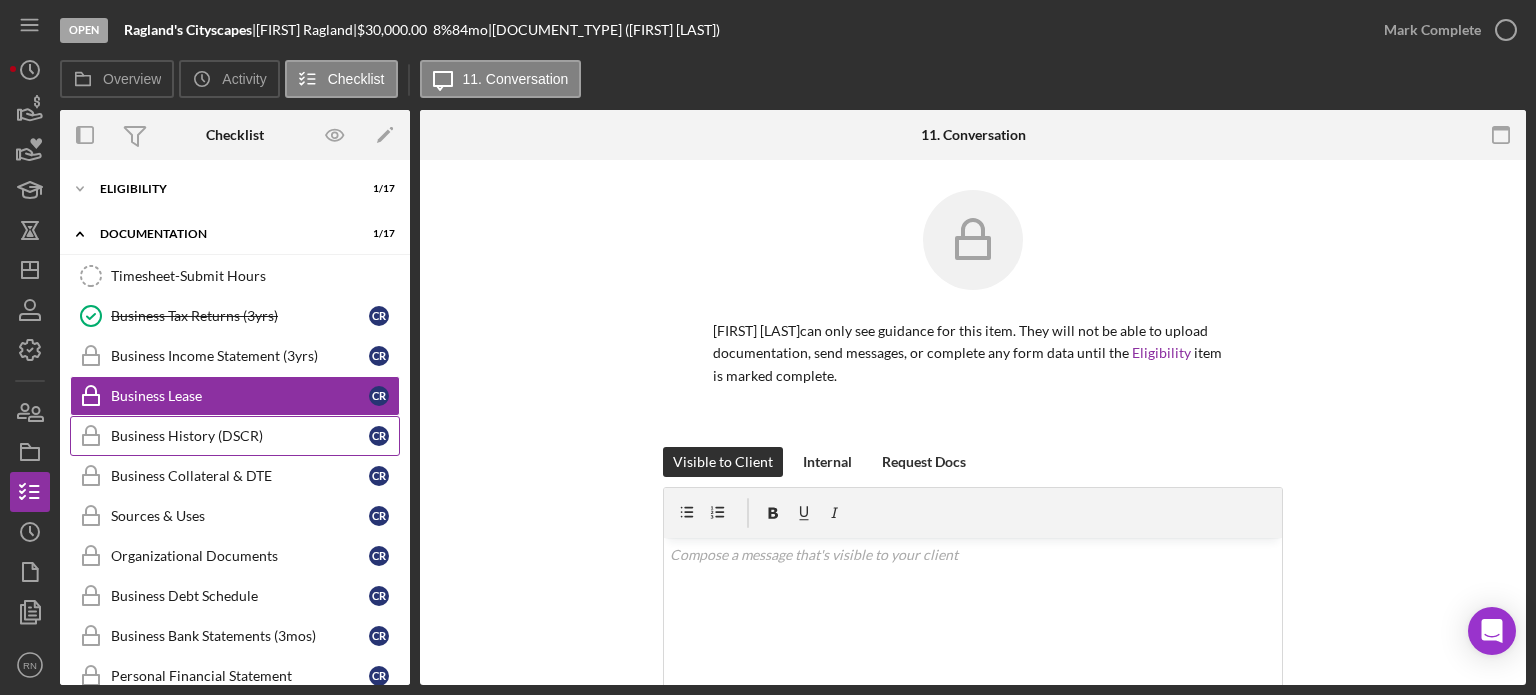 click on "Business History (DSCR)" at bounding box center [240, 436] 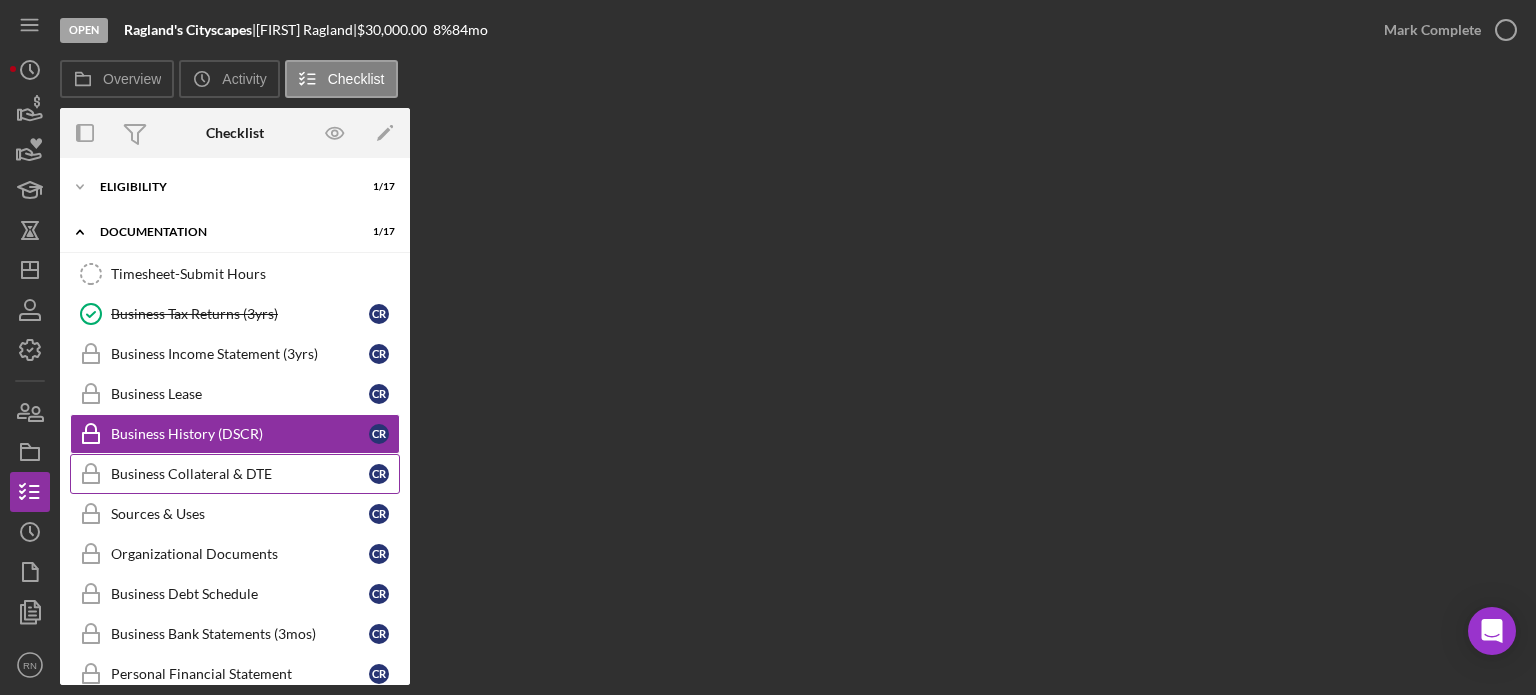 scroll, scrollTop: 100, scrollLeft: 0, axis: vertical 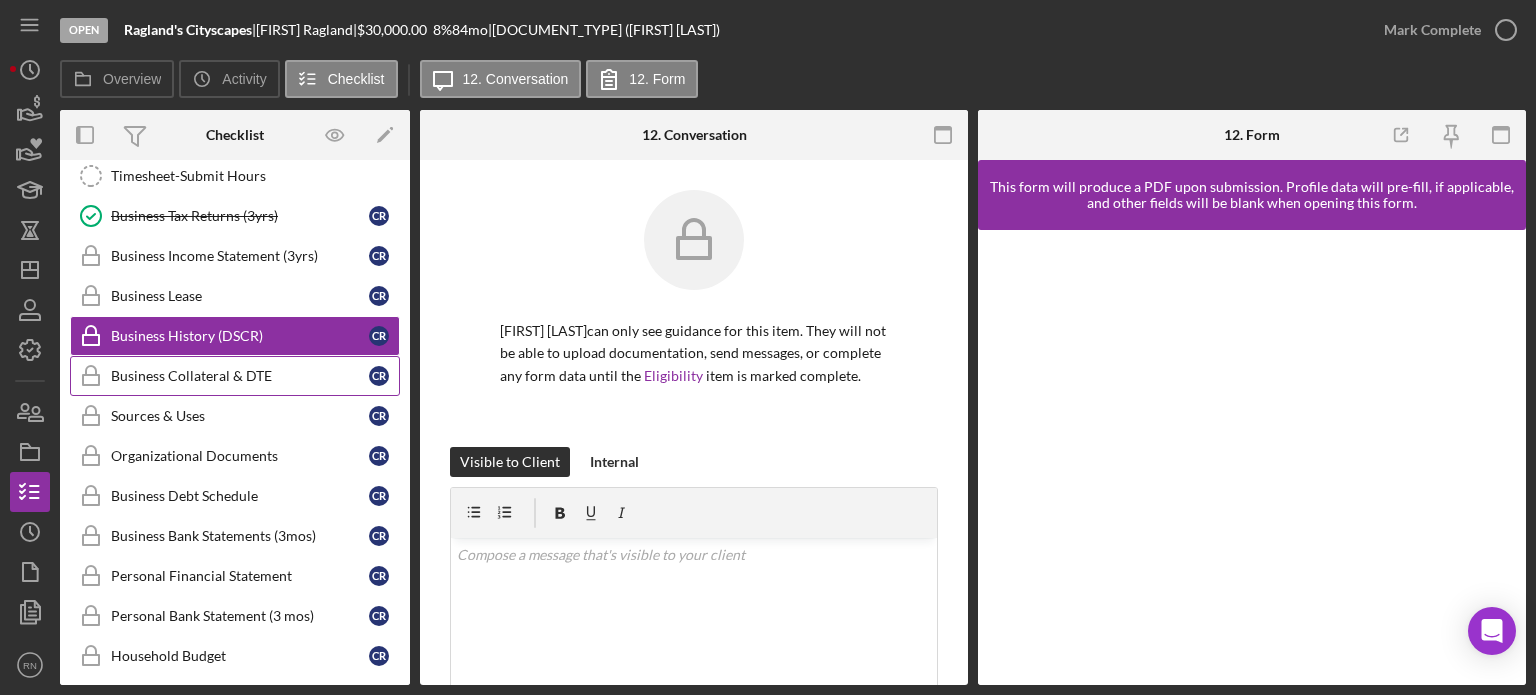 click on "Business Collateral & DTE" at bounding box center (240, 376) 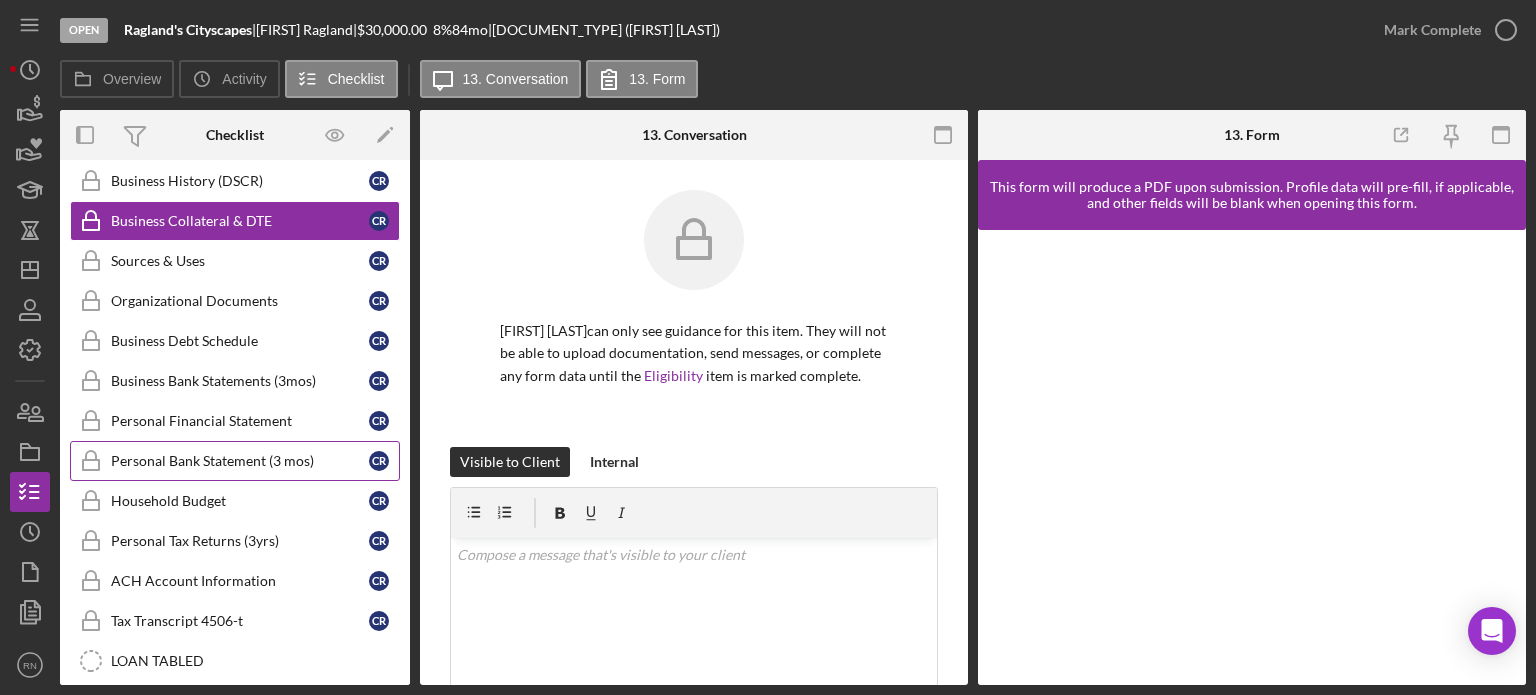 scroll, scrollTop: 300, scrollLeft: 0, axis: vertical 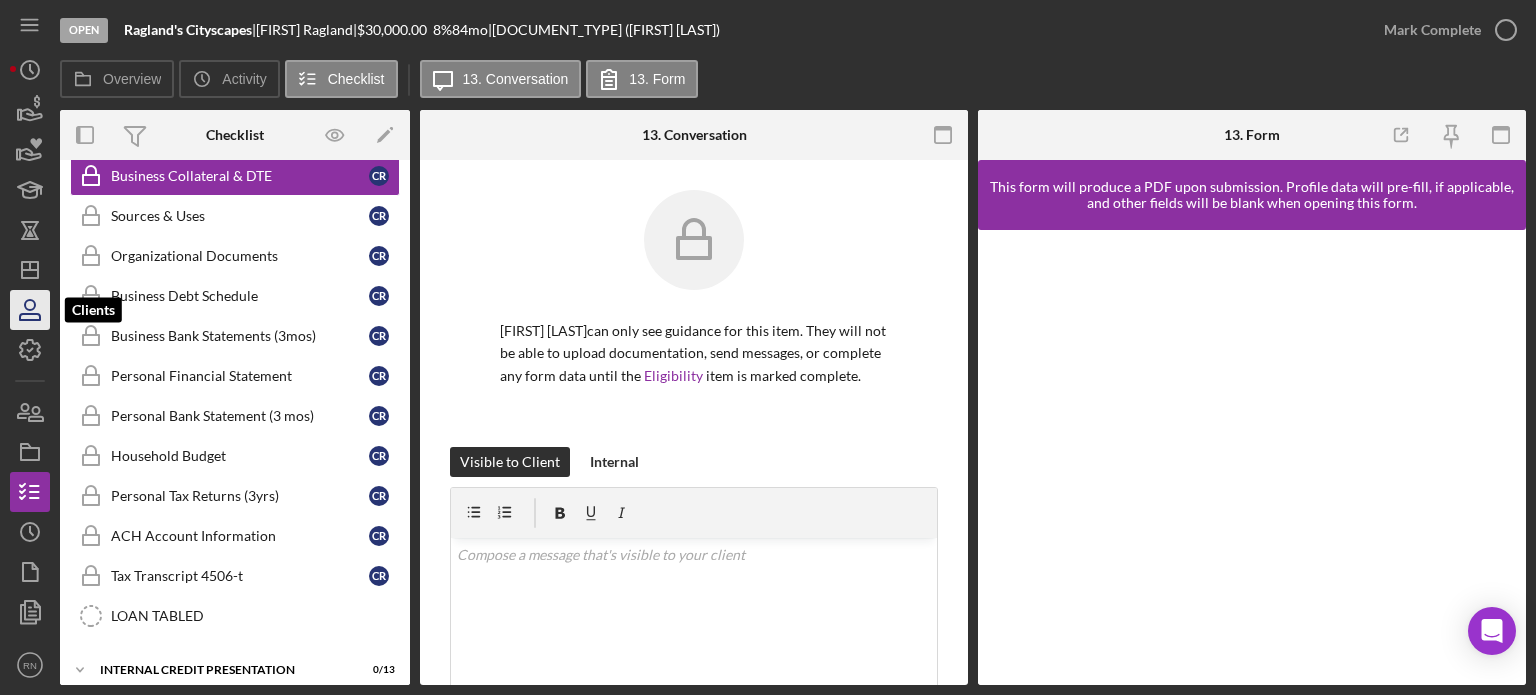 click 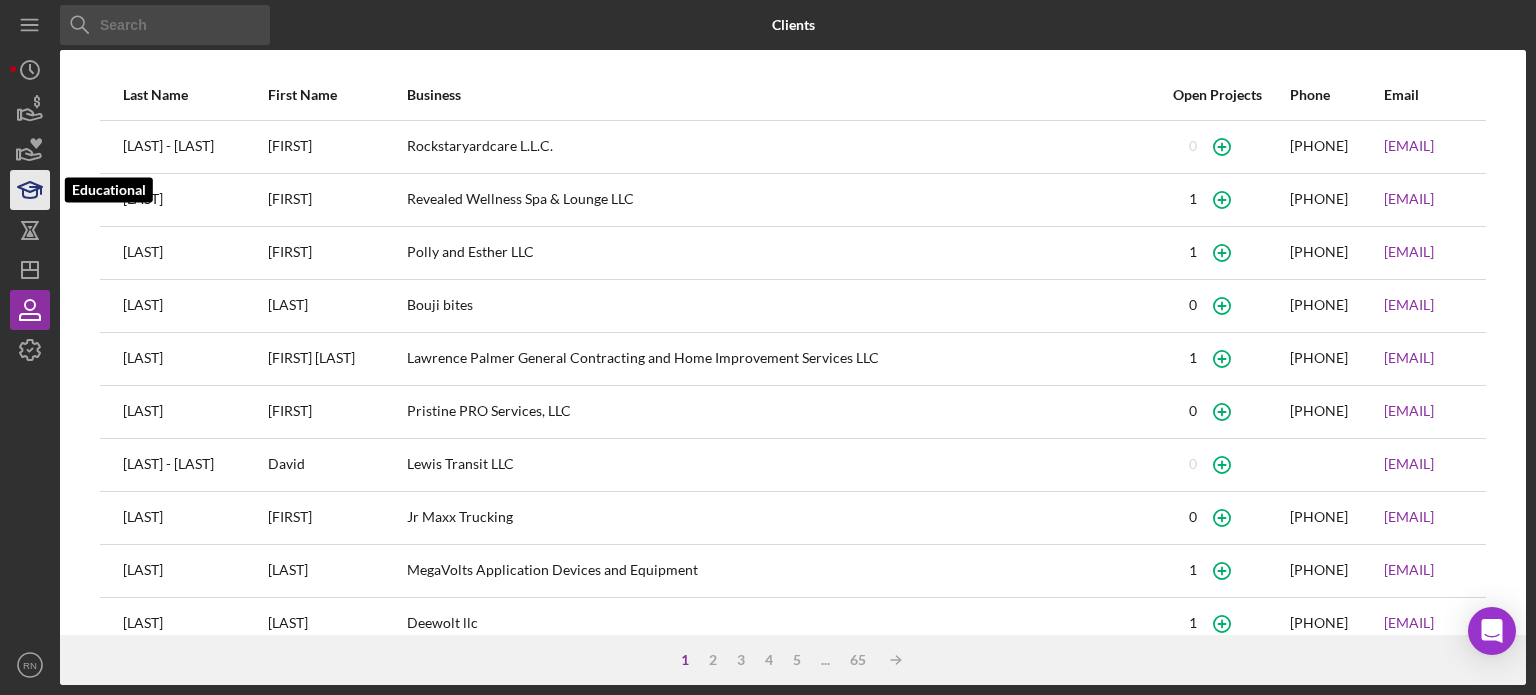 type 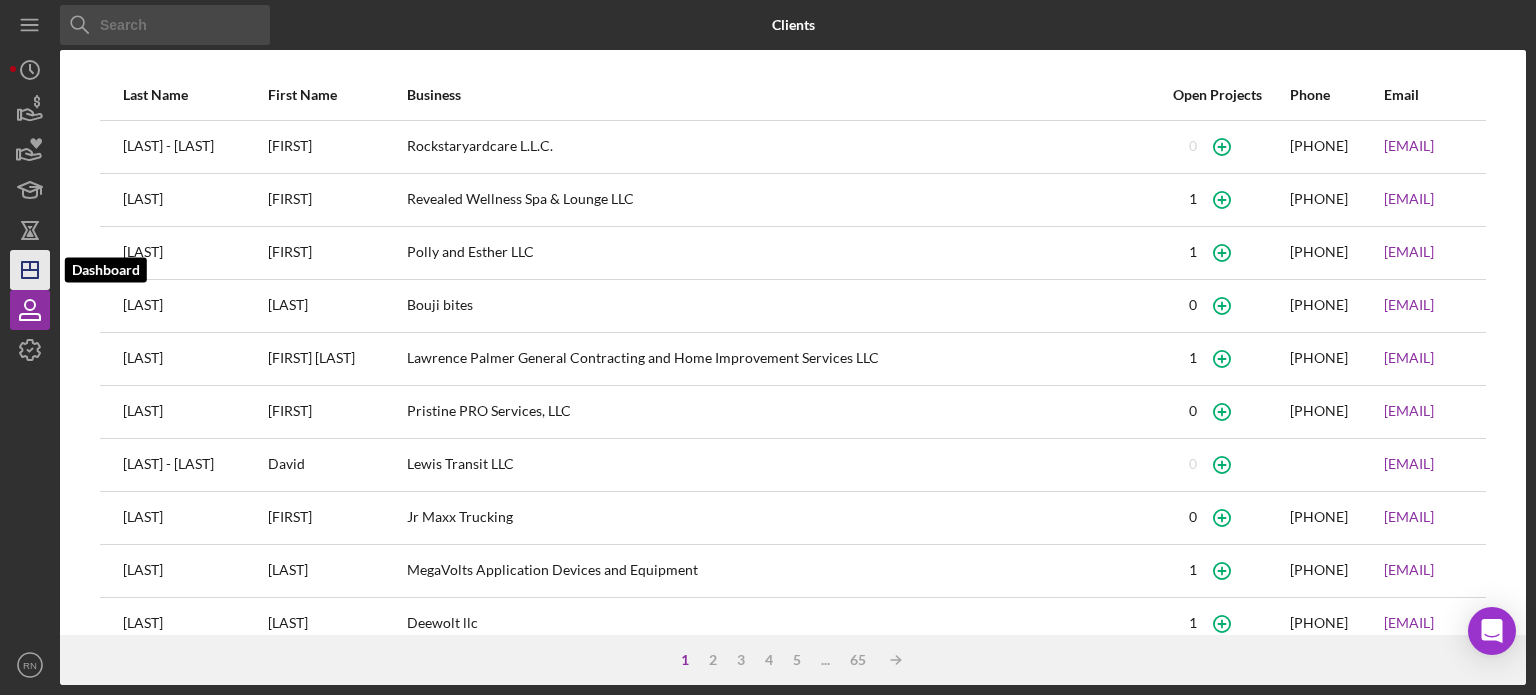 click on "Icon/Dashboard" 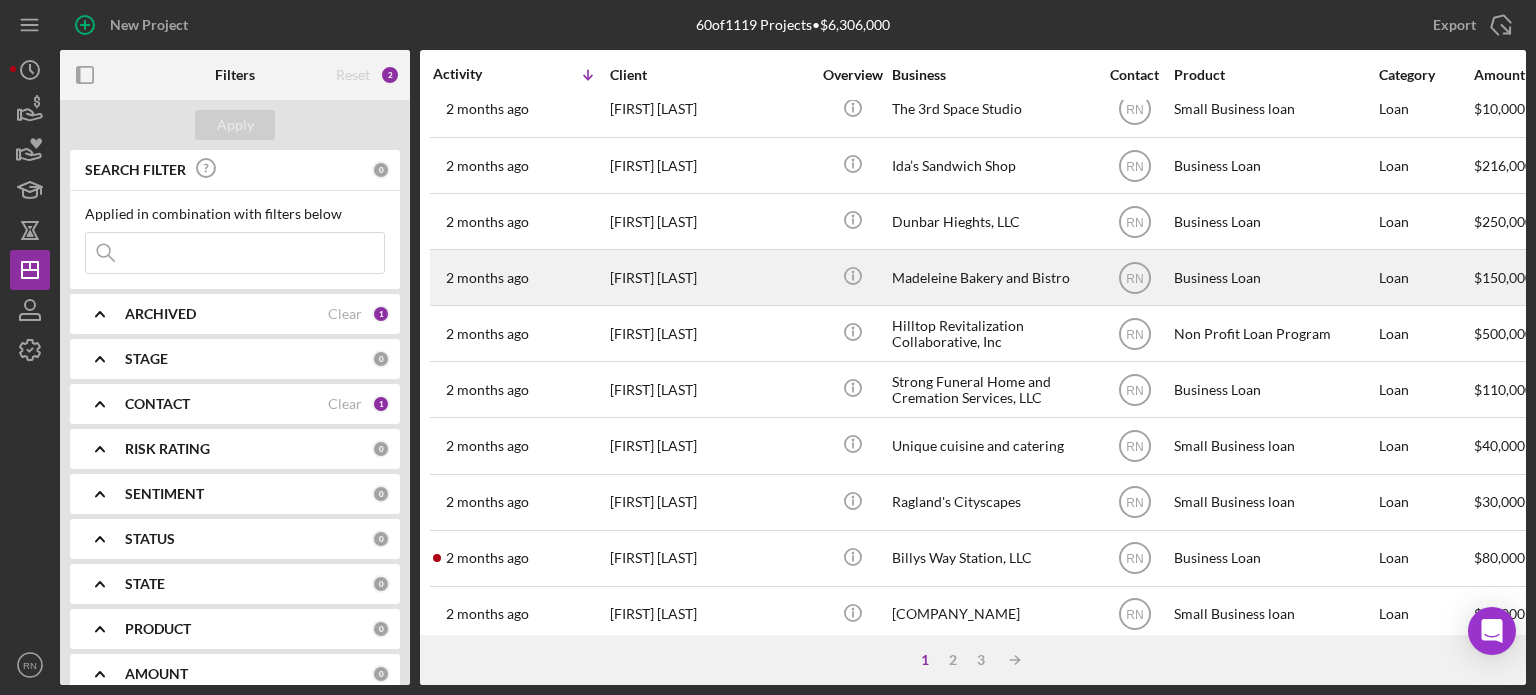 scroll, scrollTop: 892, scrollLeft: 0, axis: vertical 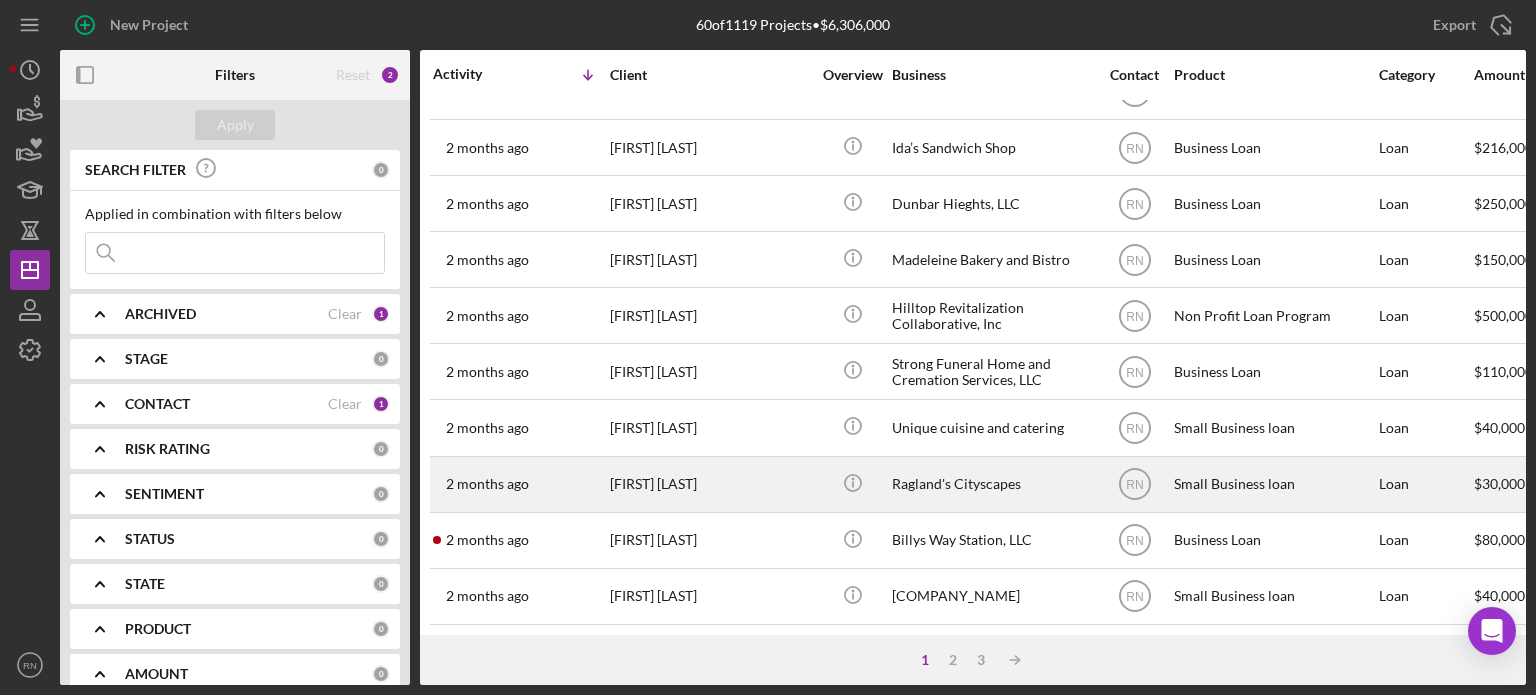 click on "Ragland's Cityscapes" at bounding box center (992, 484) 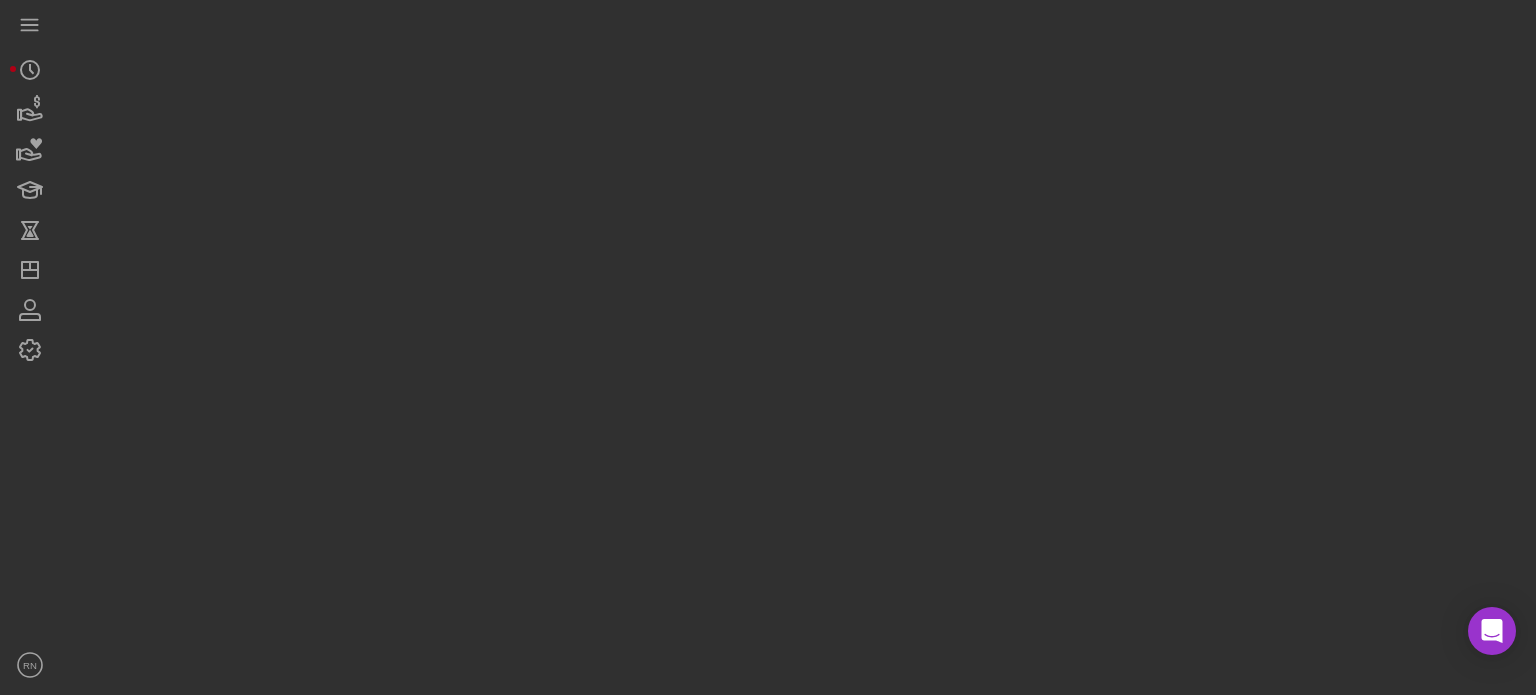click at bounding box center (793, 342) 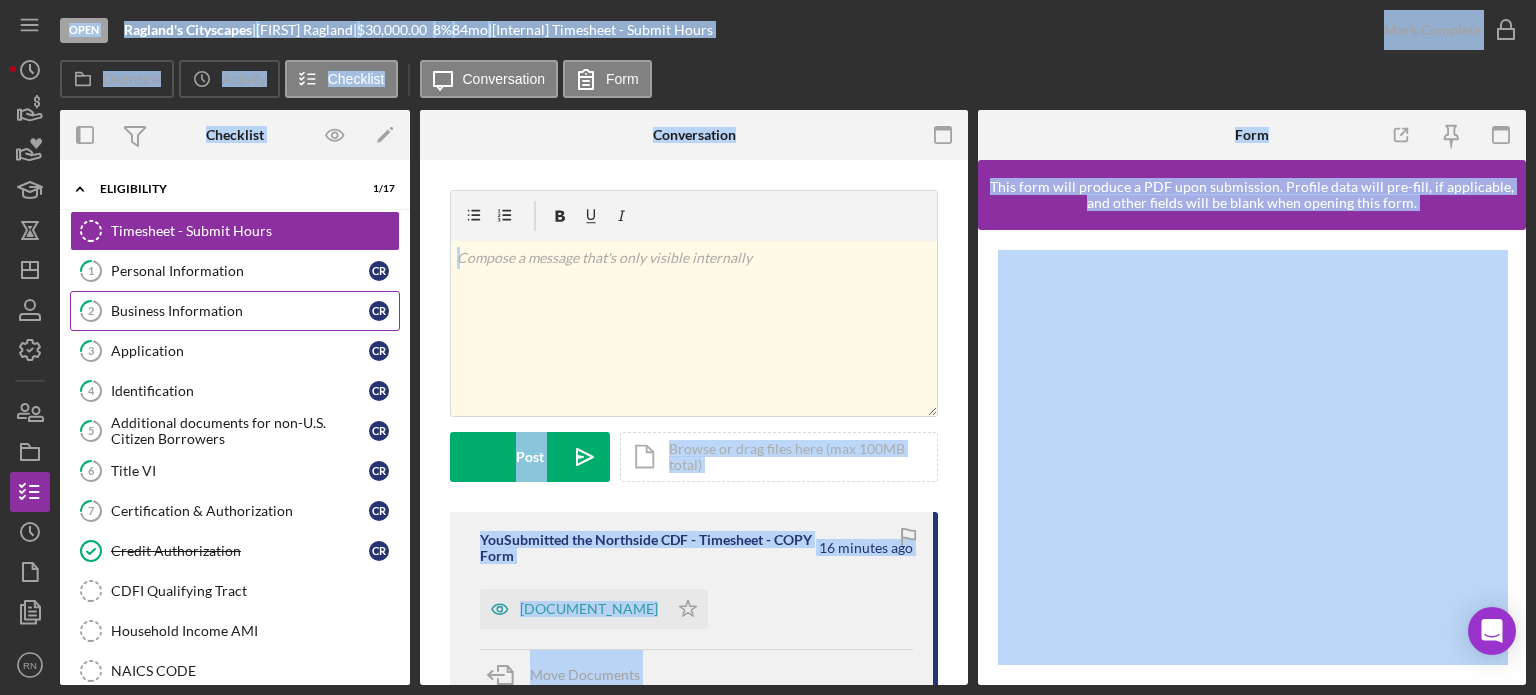 click on "Business Information" at bounding box center [240, 311] 